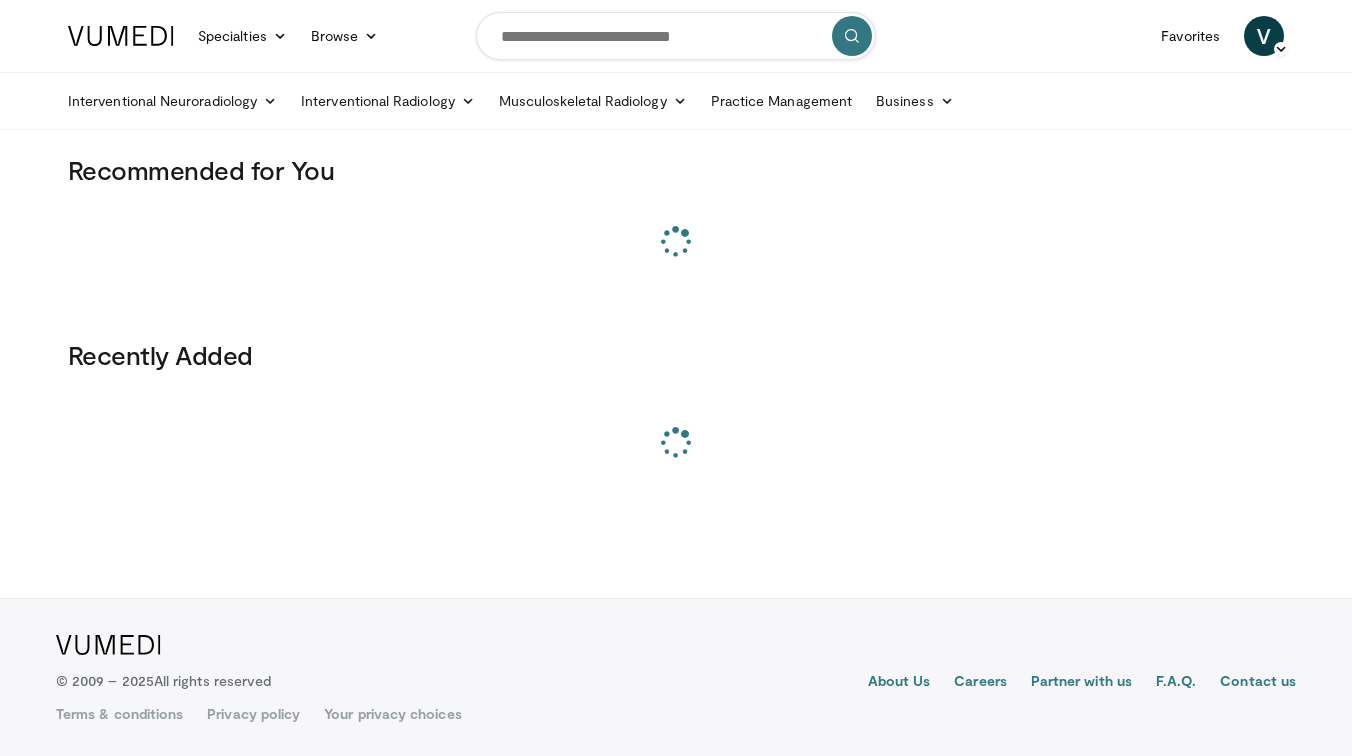 scroll, scrollTop: 0, scrollLeft: 0, axis: both 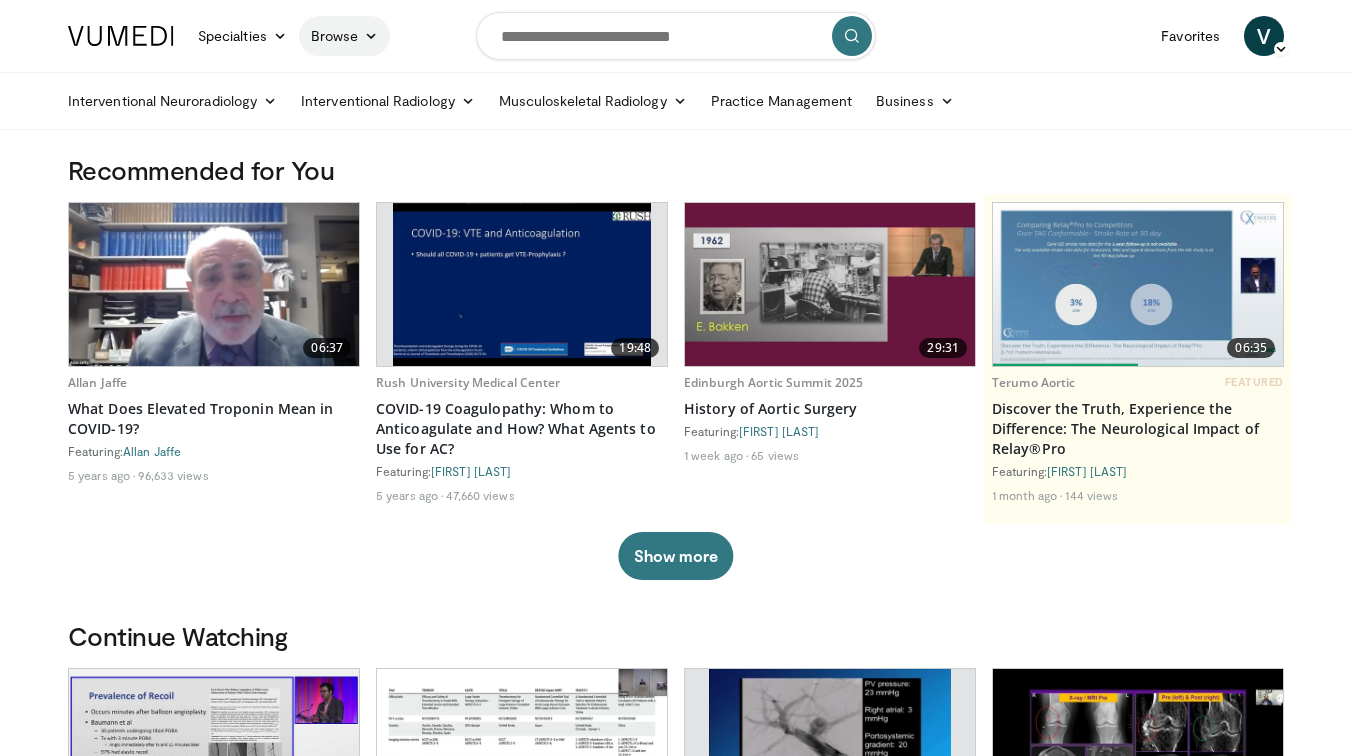 click at bounding box center [371, 36] 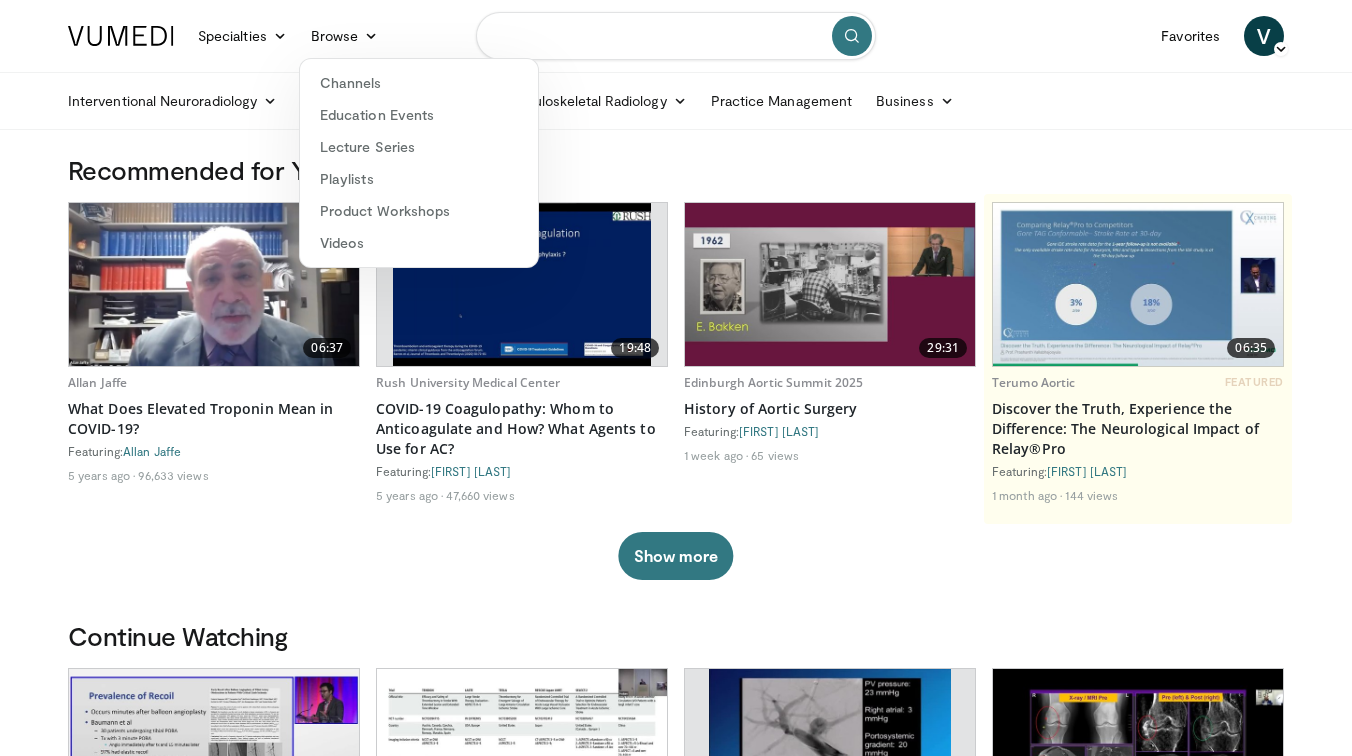 click at bounding box center [676, 36] 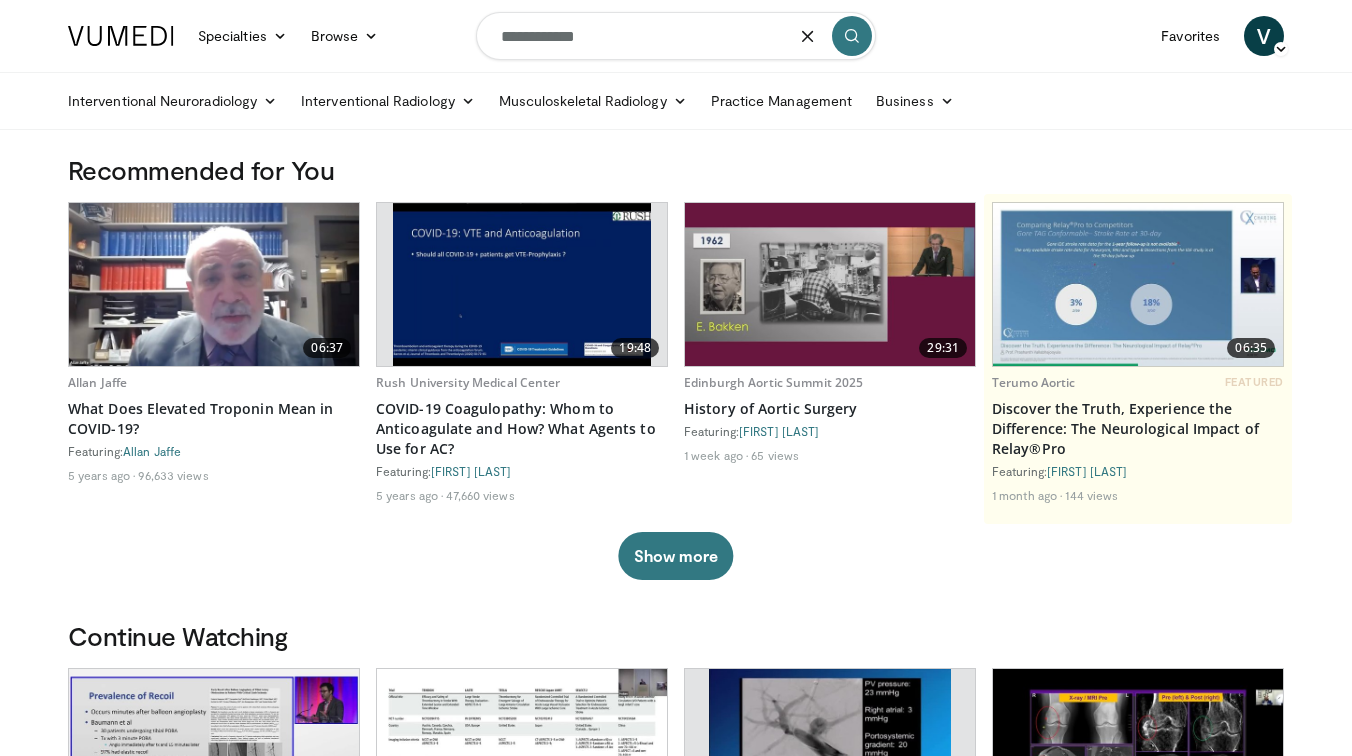 type on "**********" 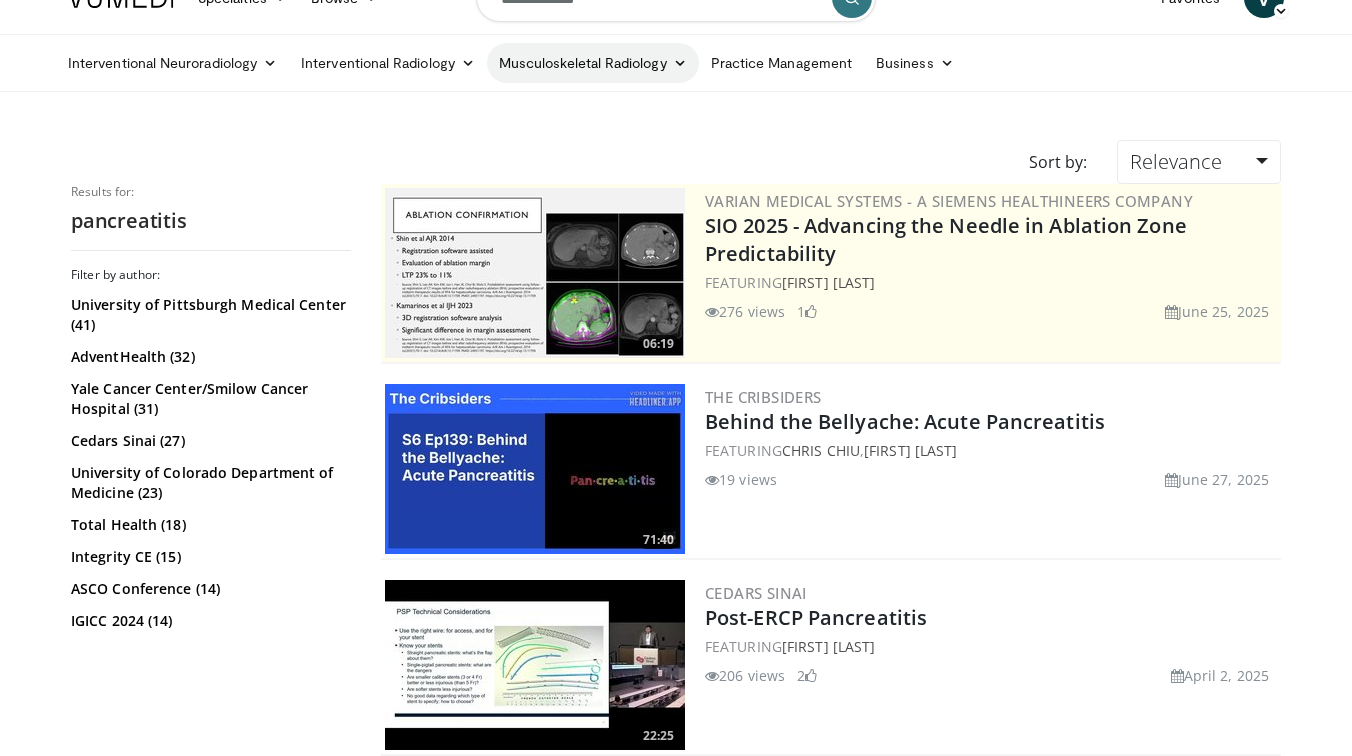 scroll, scrollTop: 0, scrollLeft: 0, axis: both 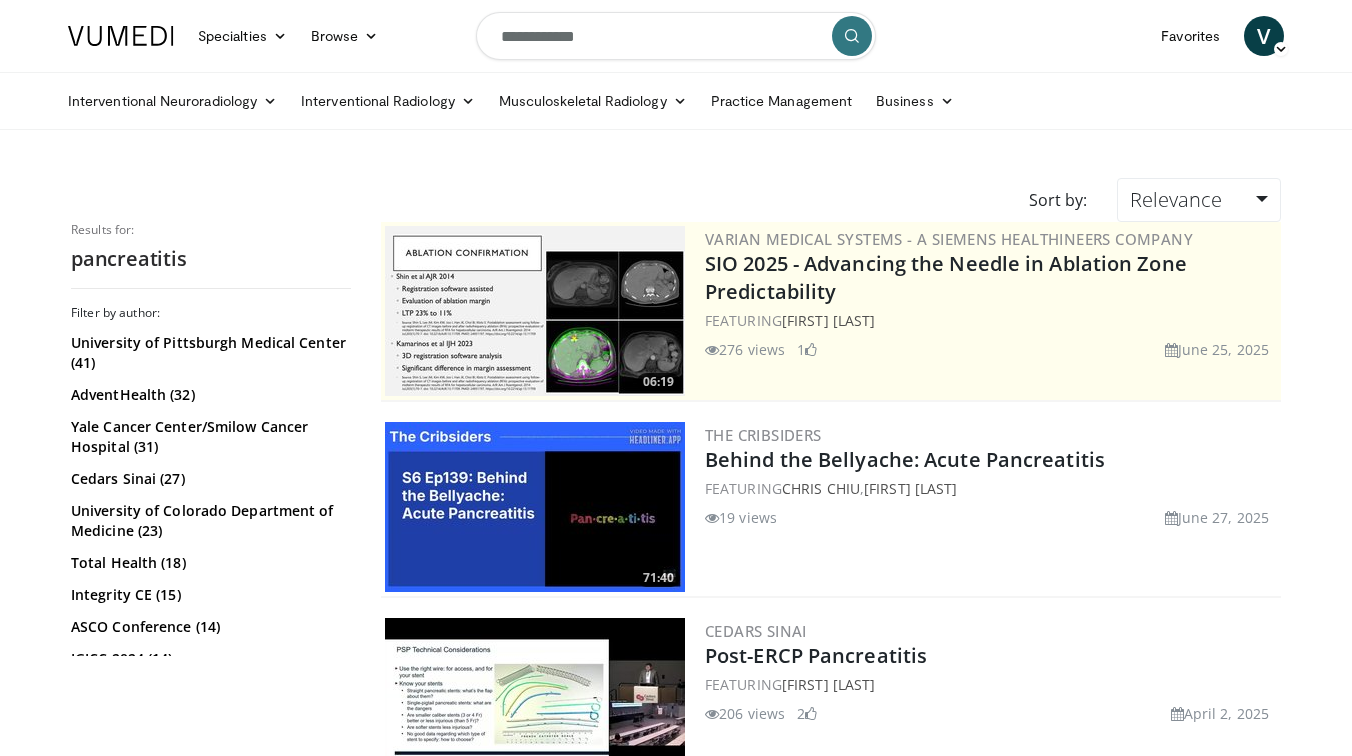 click on "**********" at bounding box center [676, 36] 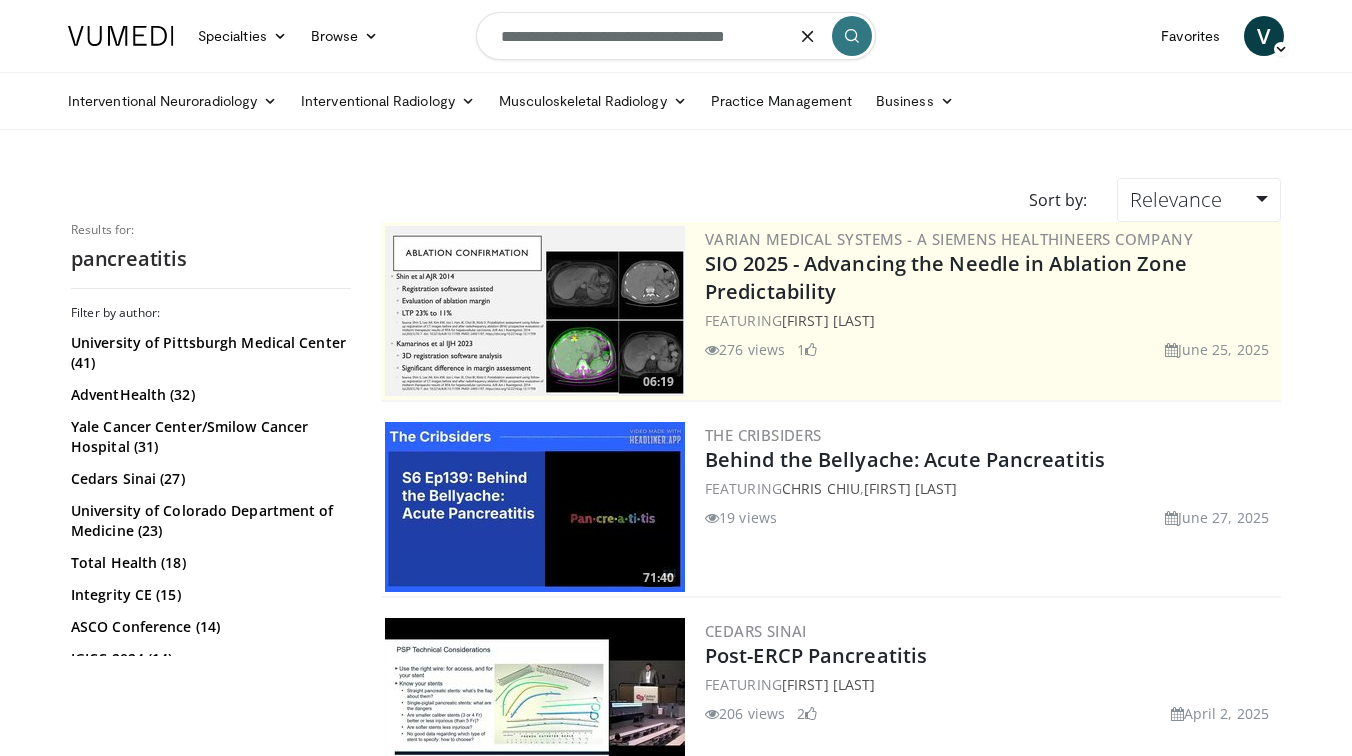 type on "**********" 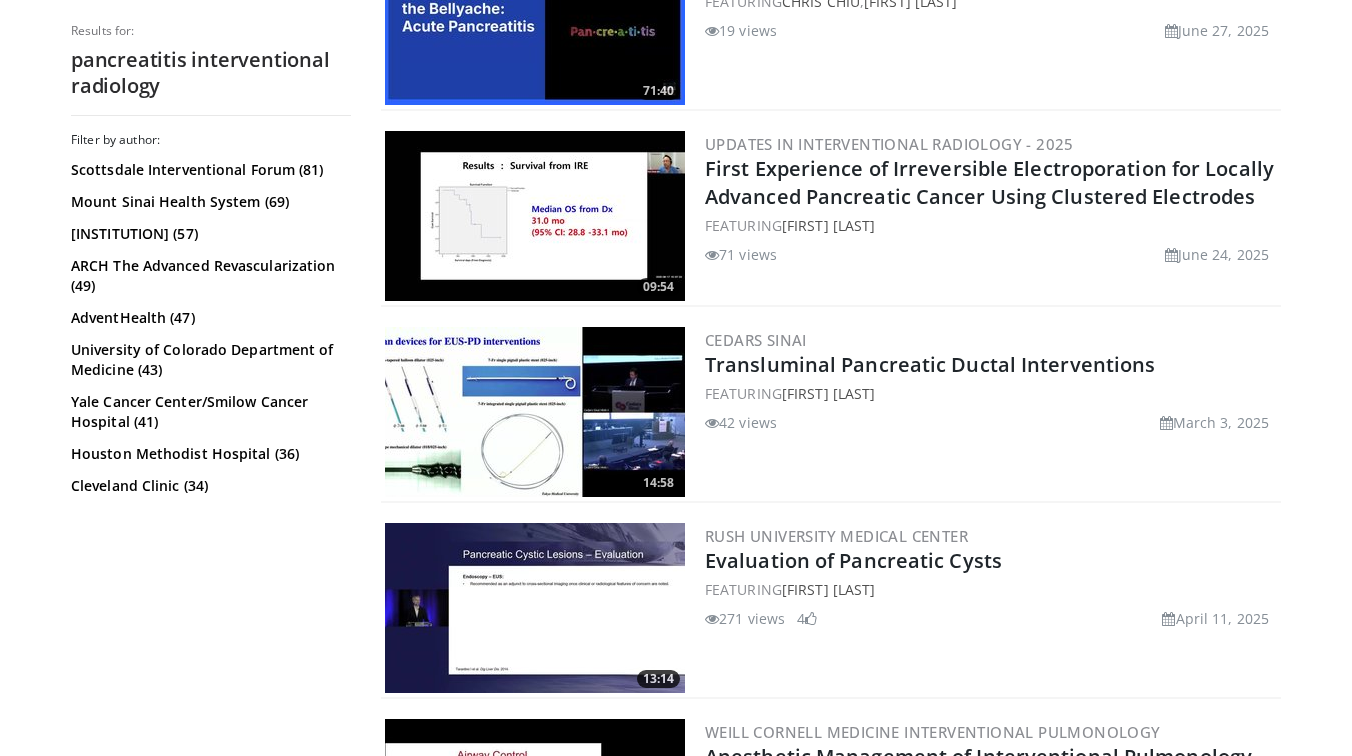 scroll, scrollTop: 783, scrollLeft: 0, axis: vertical 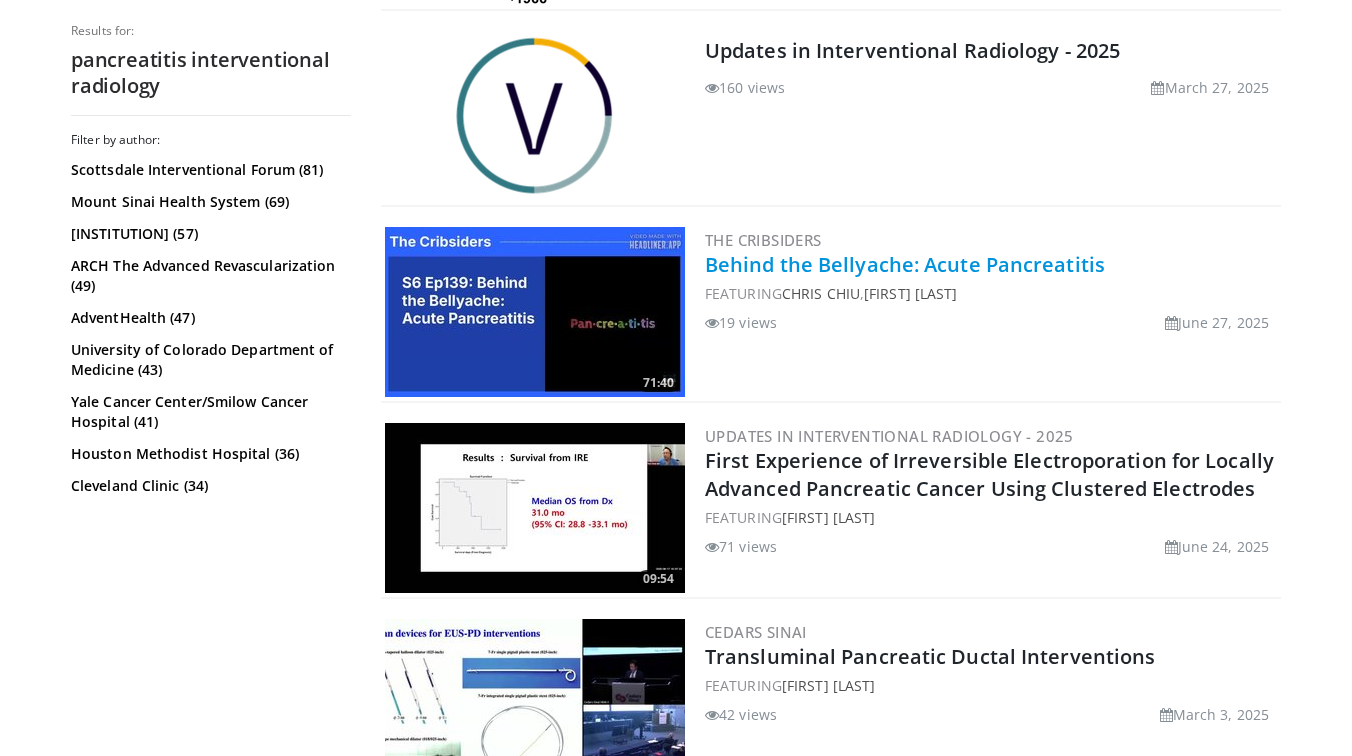 click on "Behind the Bellyache: Acute Pancreatitis" at bounding box center (905, 264) 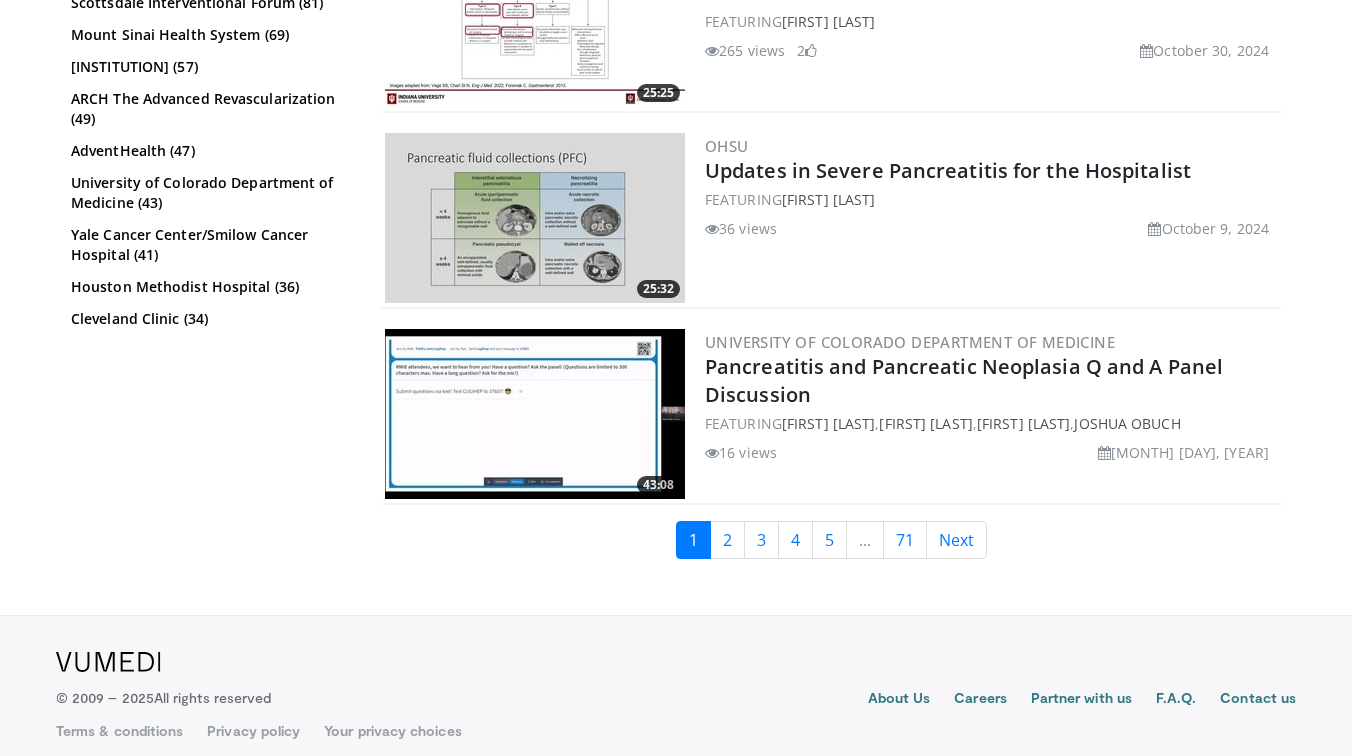 scroll, scrollTop: 4800, scrollLeft: 0, axis: vertical 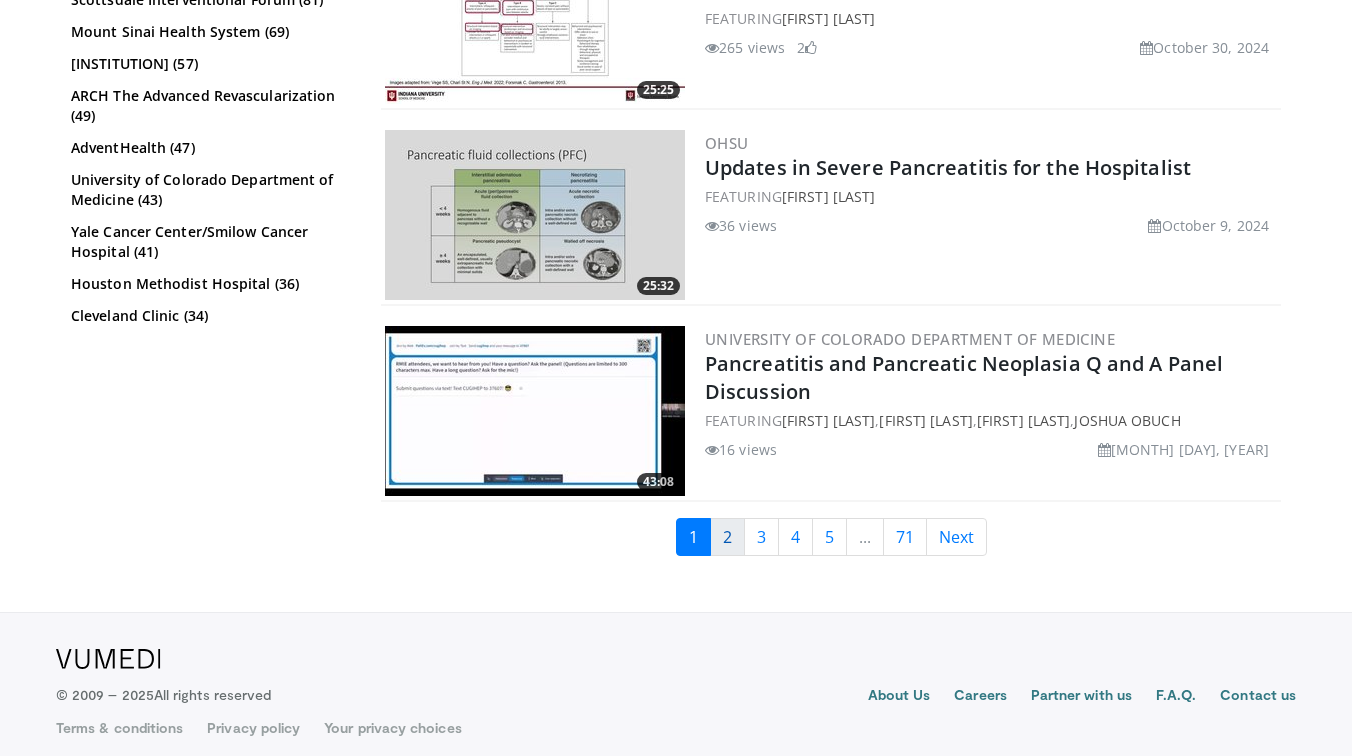 click on "2" at bounding box center [727, 537] 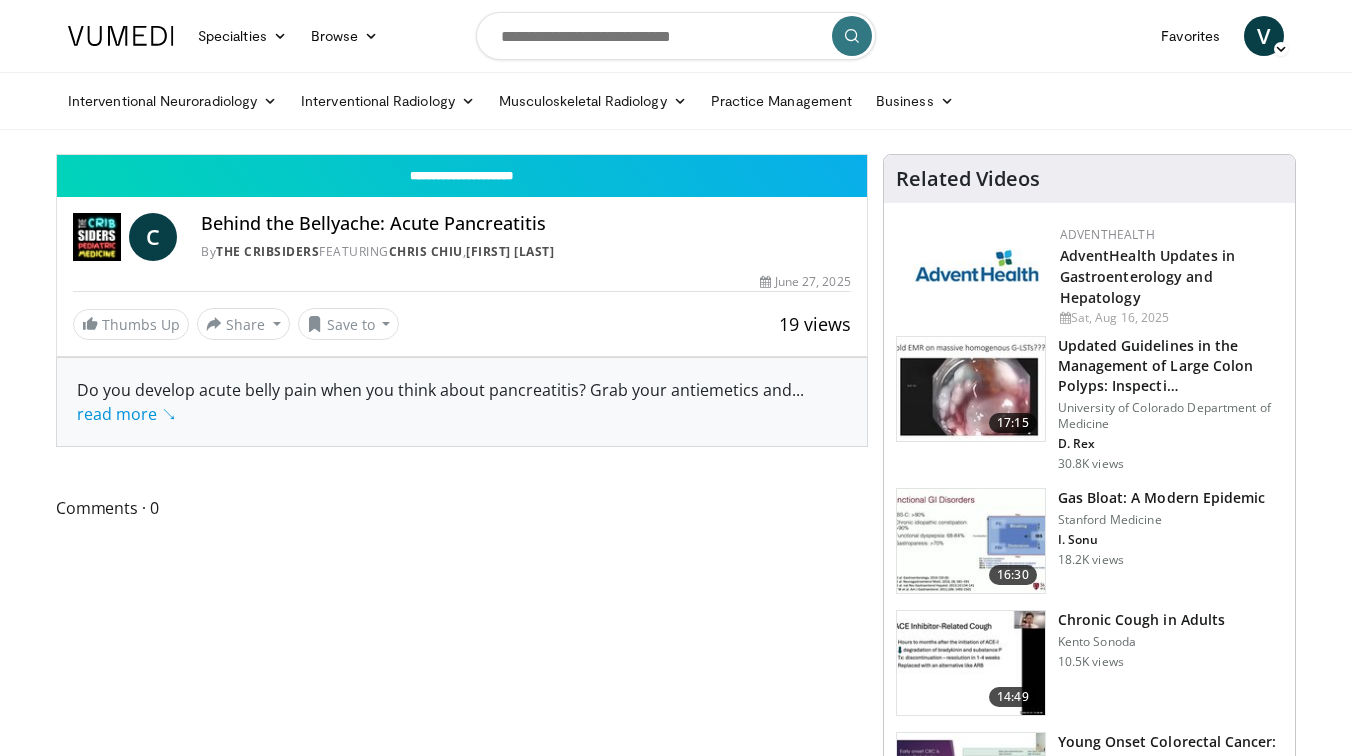 scroll, scrollTop: 0, scrollLeft: 0, axis: both 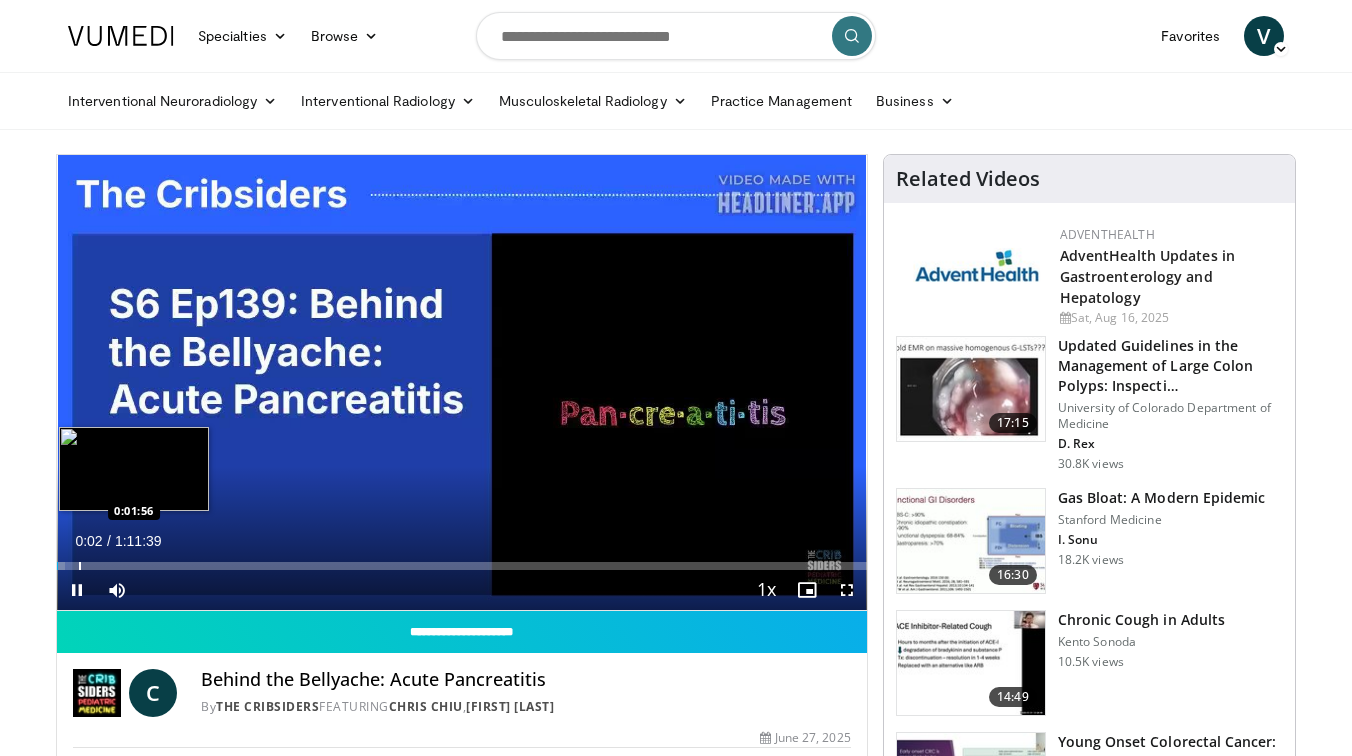 click at bounding box center (80, 566) 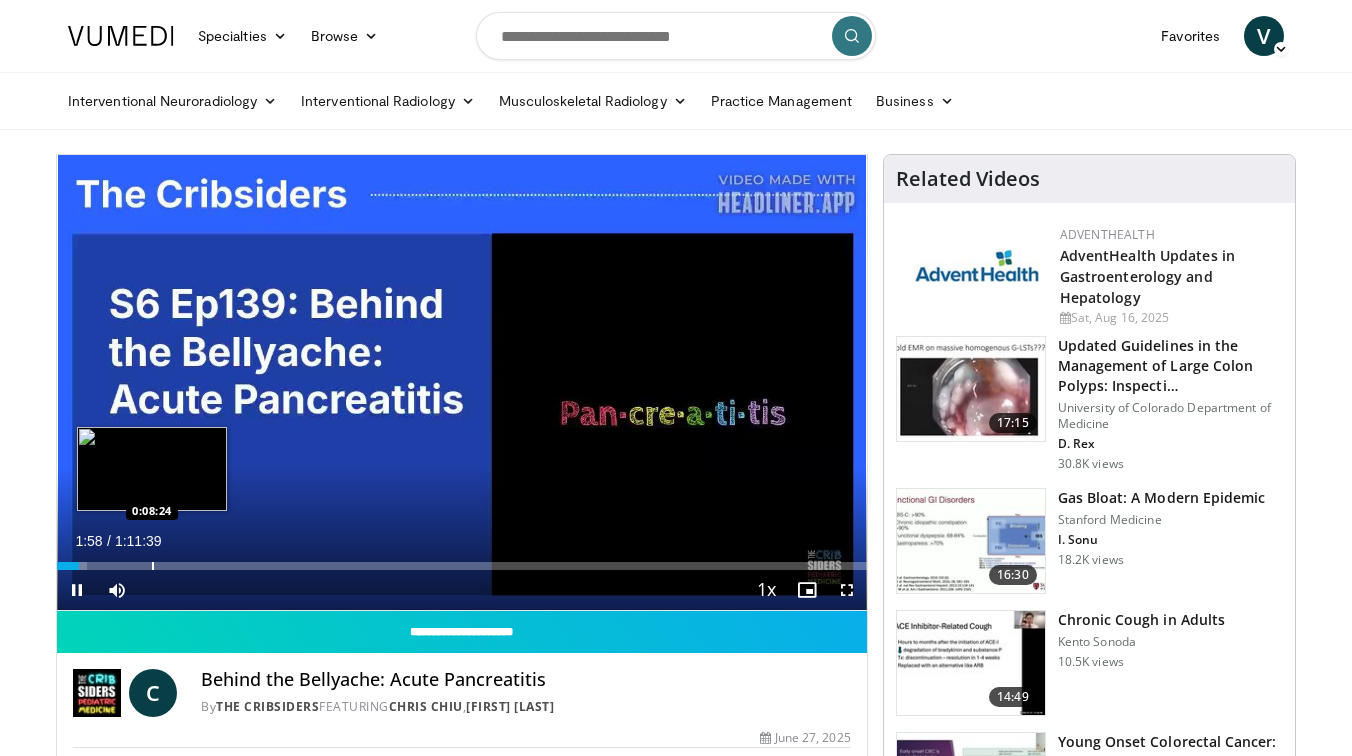 click on "Loaded :  3.72% 0:01:58 0:08:24" at bounding box center (462, 560) 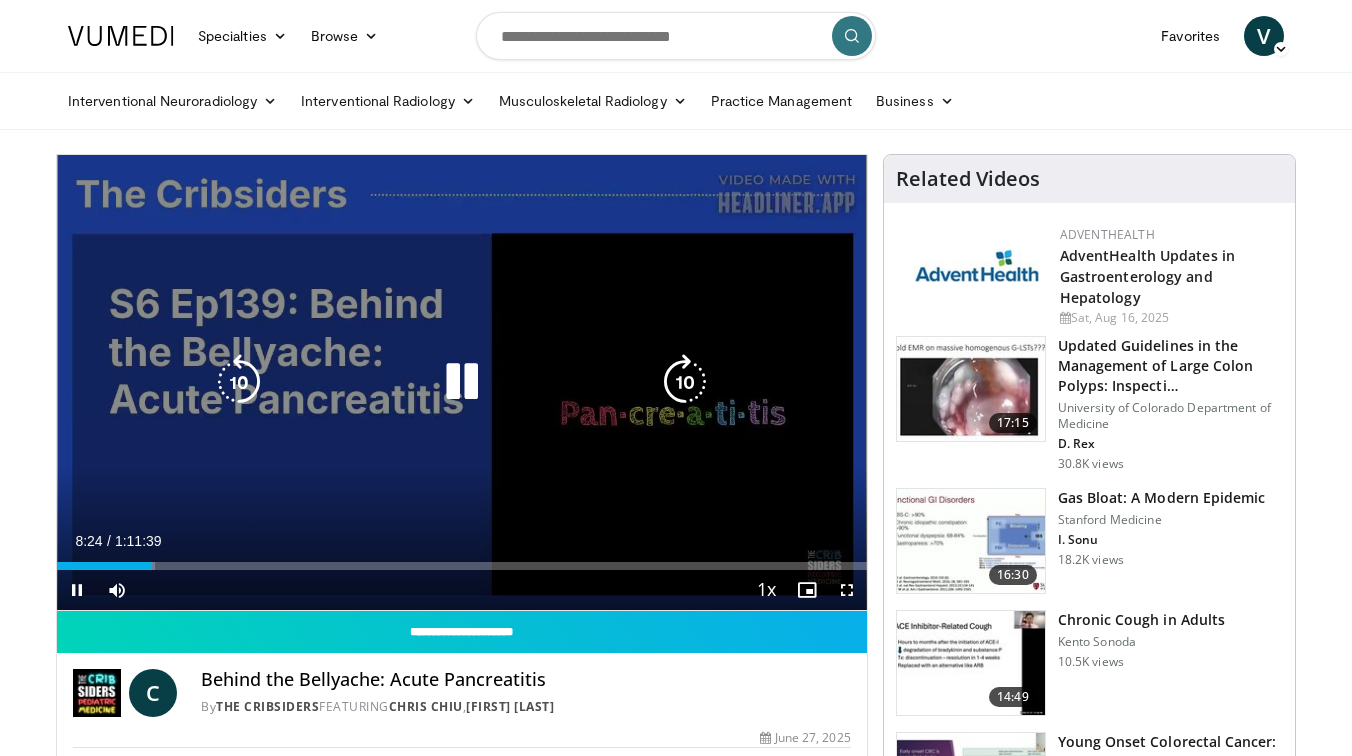 click on "Current Time  8:24 / Duration  1:11:39" at bounding box center (462, 541) 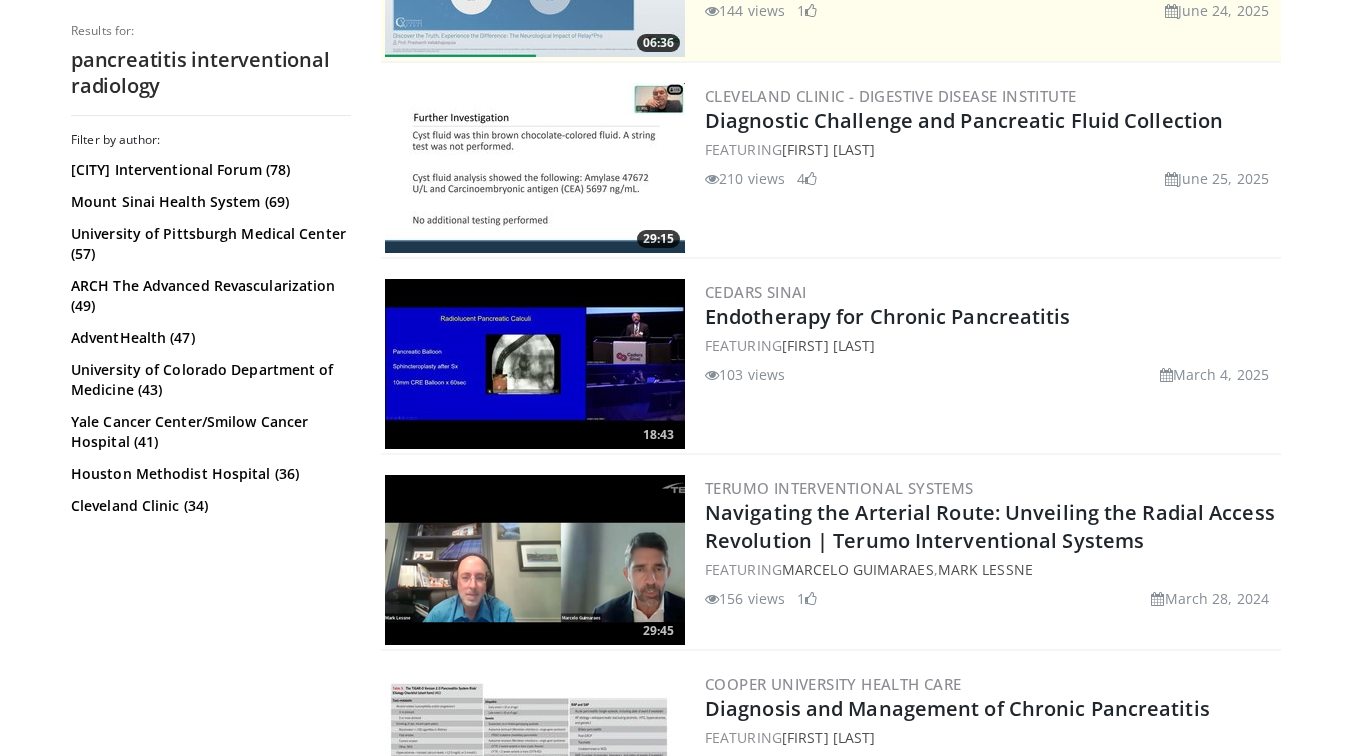 scroll, scrollTop: 0, scrollLeft: 0, axis: both 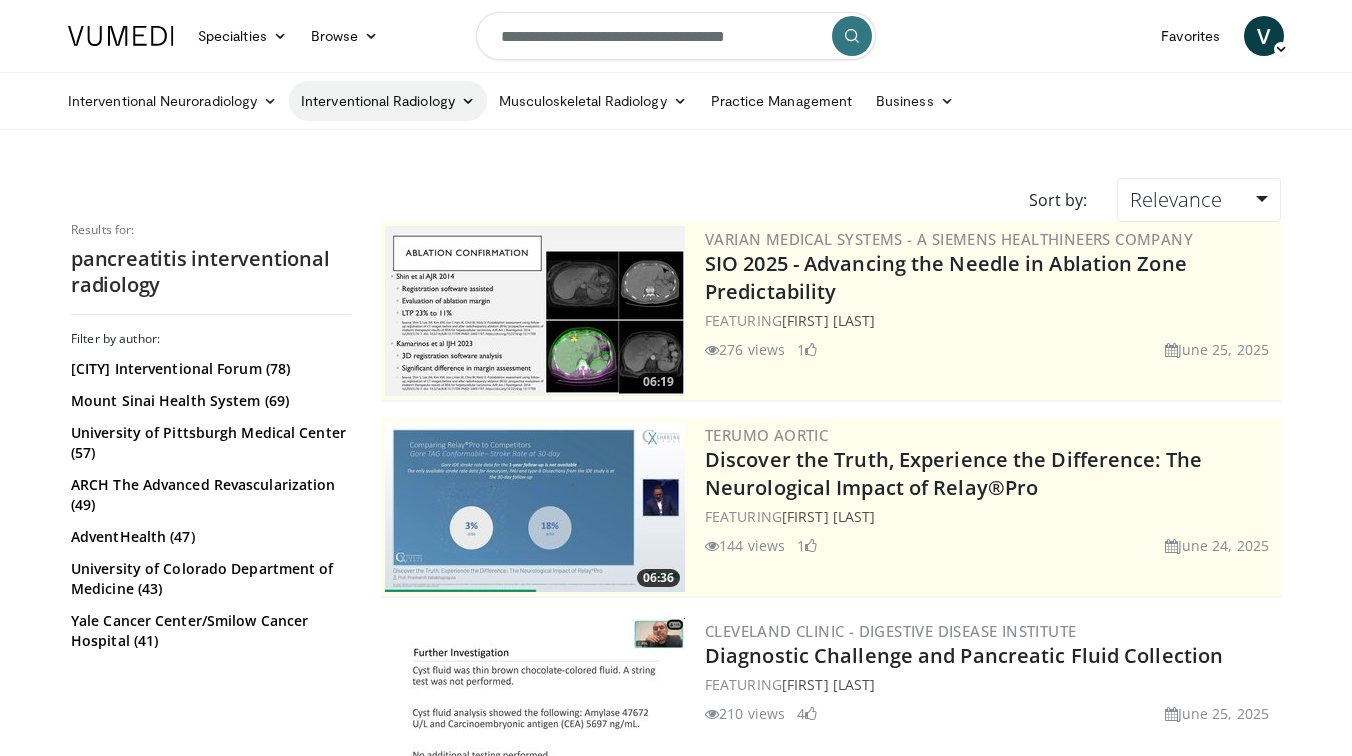 click on "Interventional Radiology" at bounding box center (388, 101) 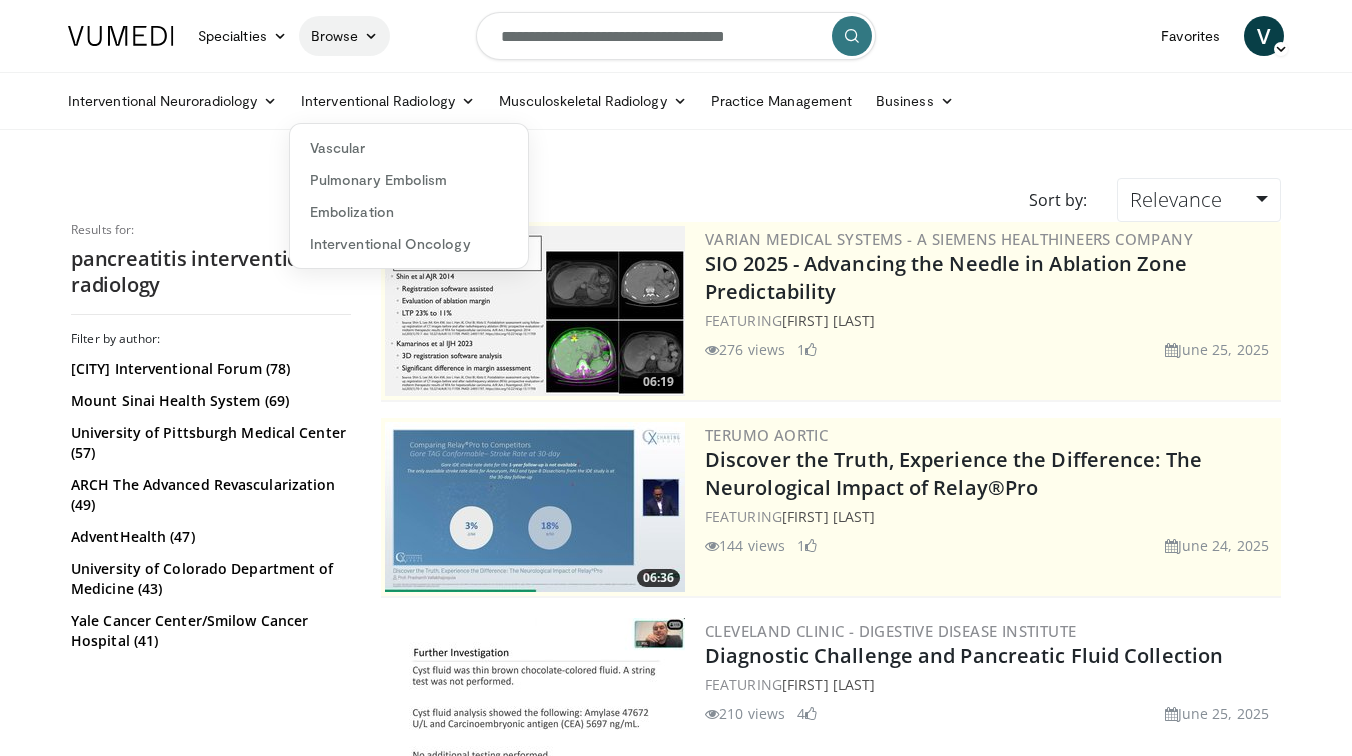 click on "Browse" at bounding box center (345, 36) 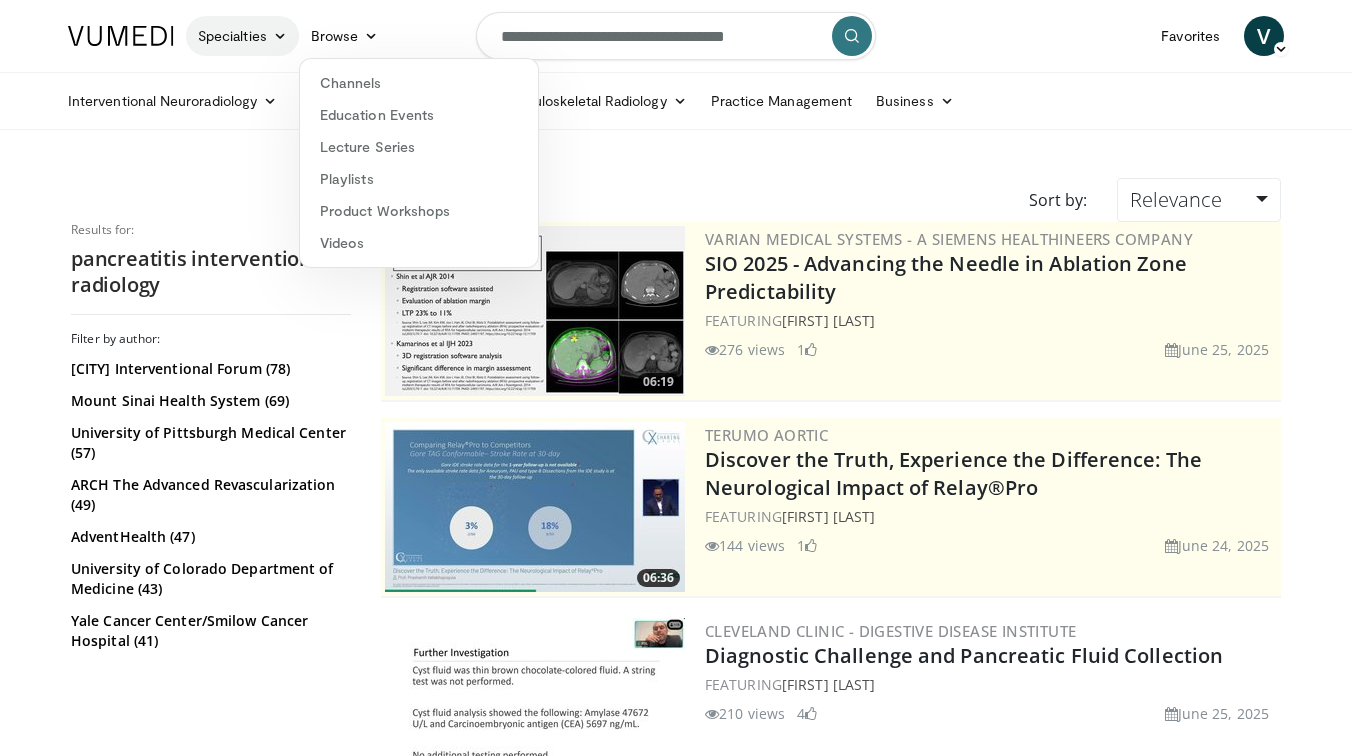 click on "Specialties" at bounding box center (242, 36) 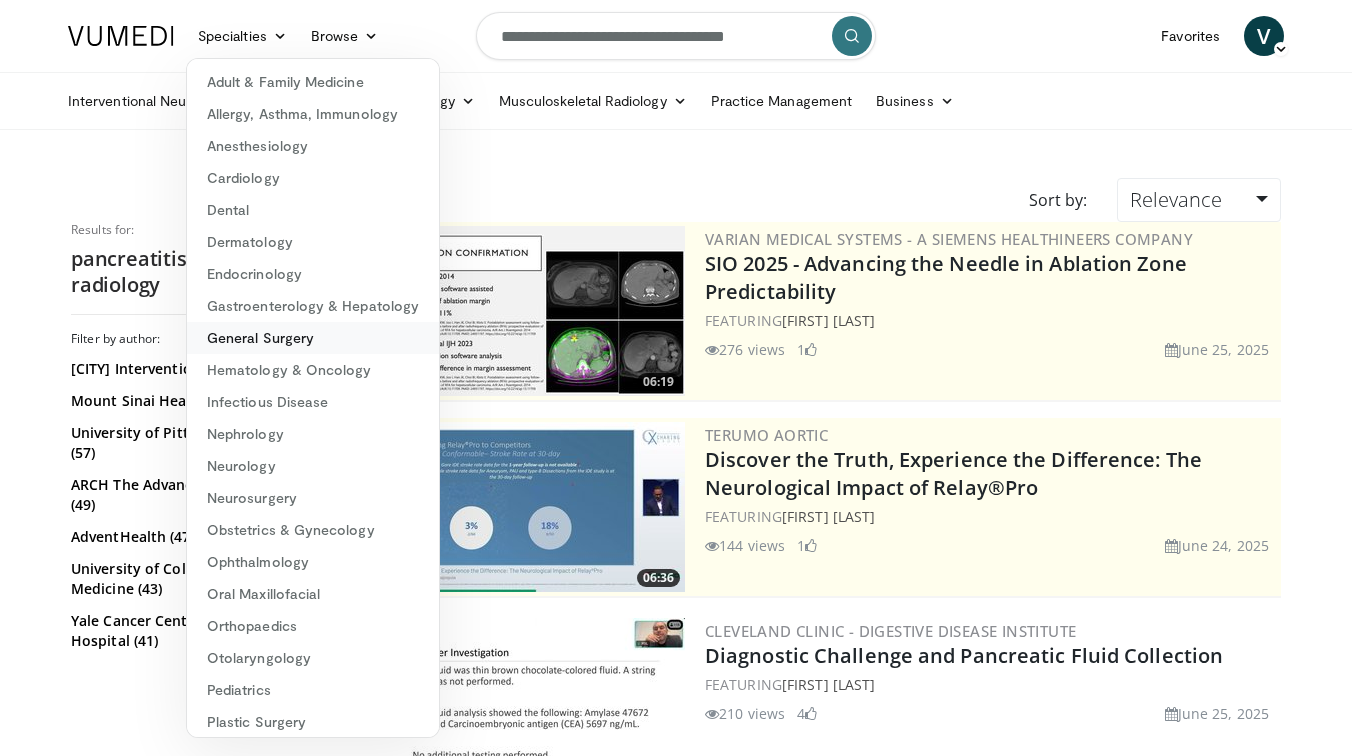 scroll, scrollTop: 0, scrollLeft: 0, axis: both 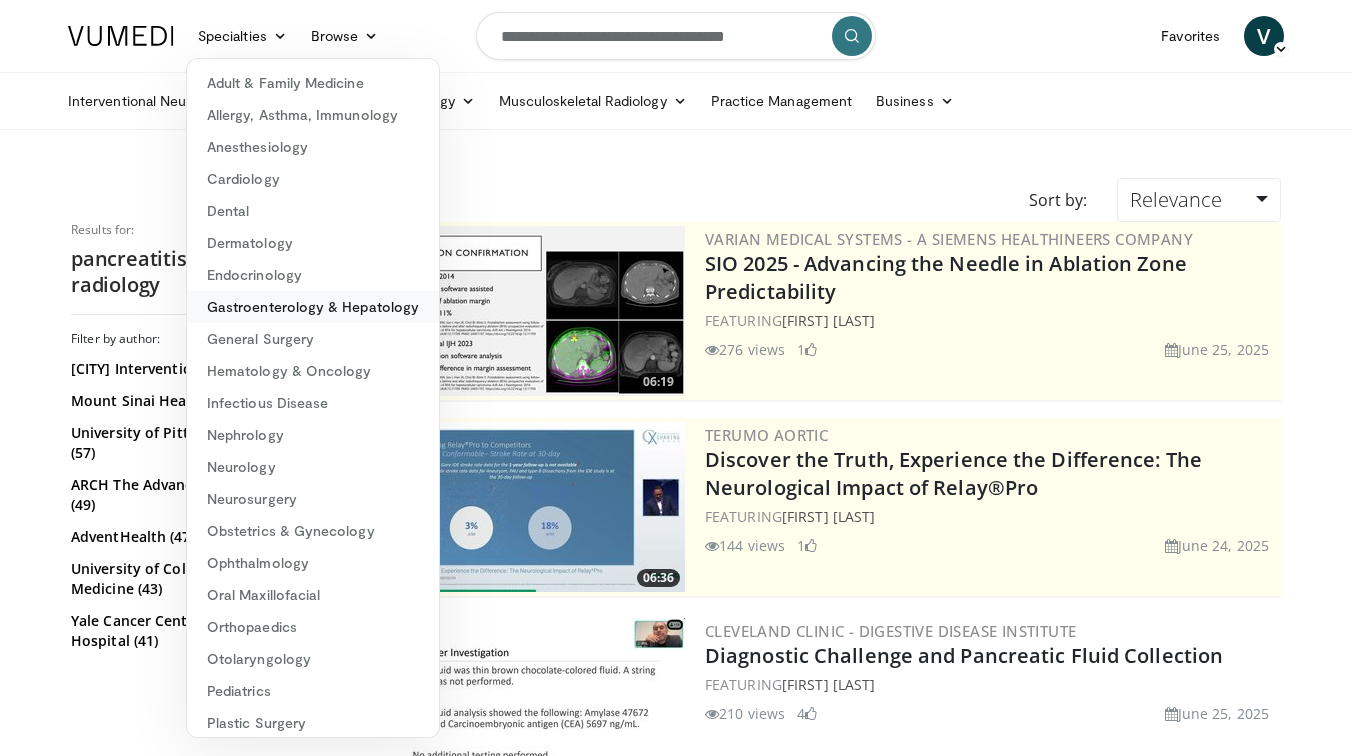 click on "Gastroenterology & Hepatology" at bounding box center [313, 307] 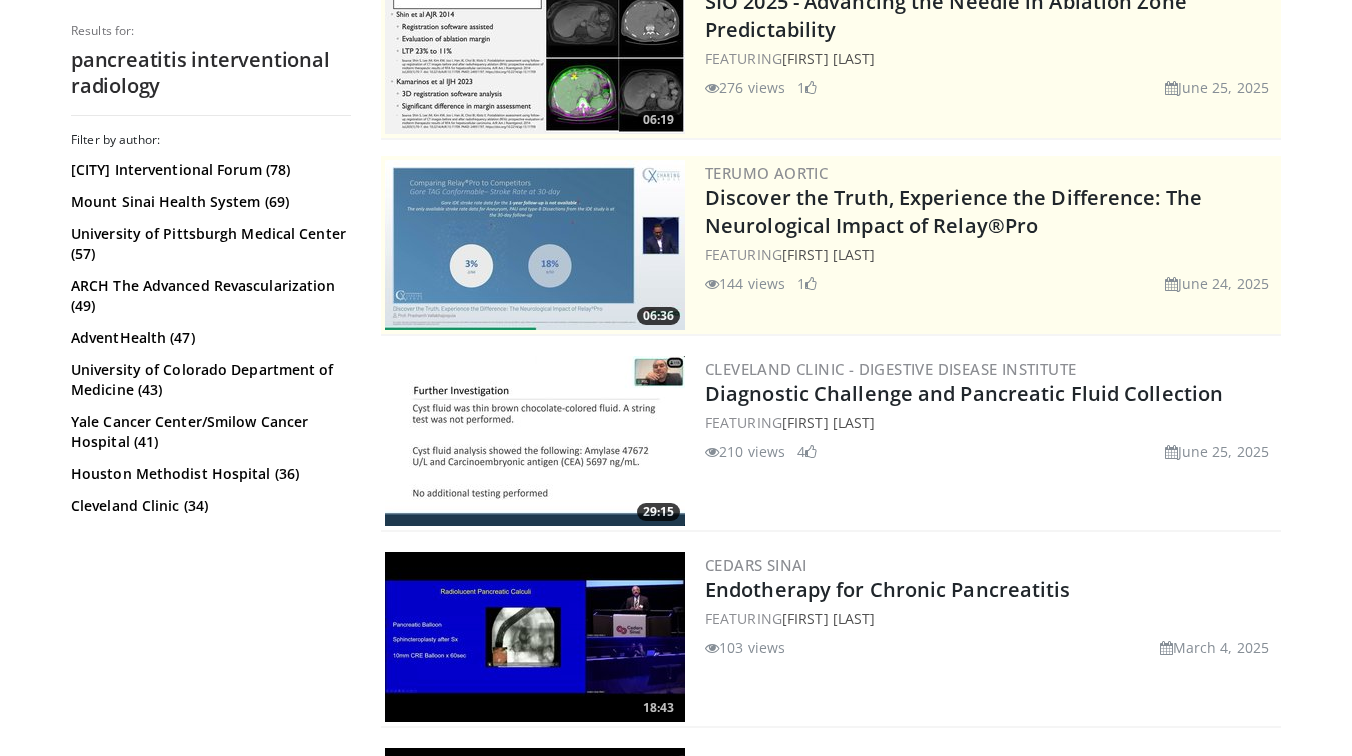 scroll, scrollTop: 284, scrollLeft: 0, axis: vertical 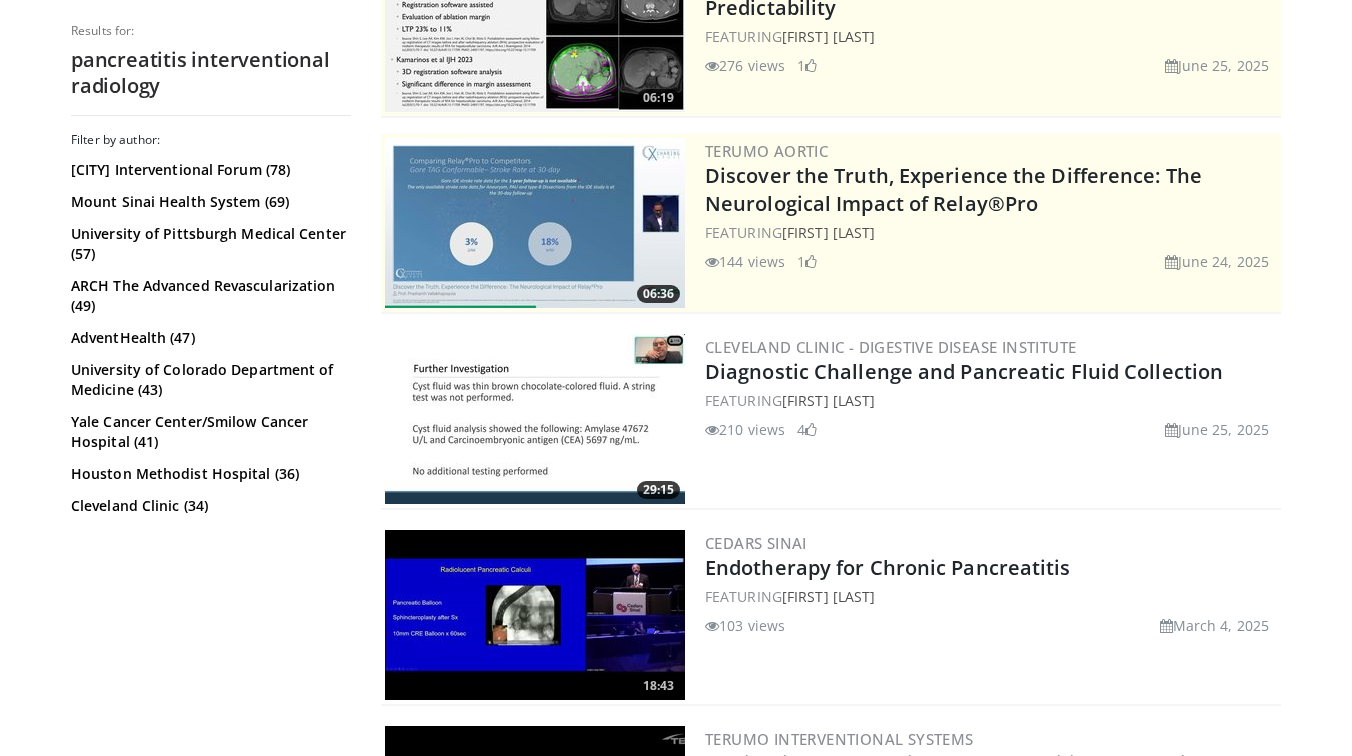 click at bounding box center (535, 419) 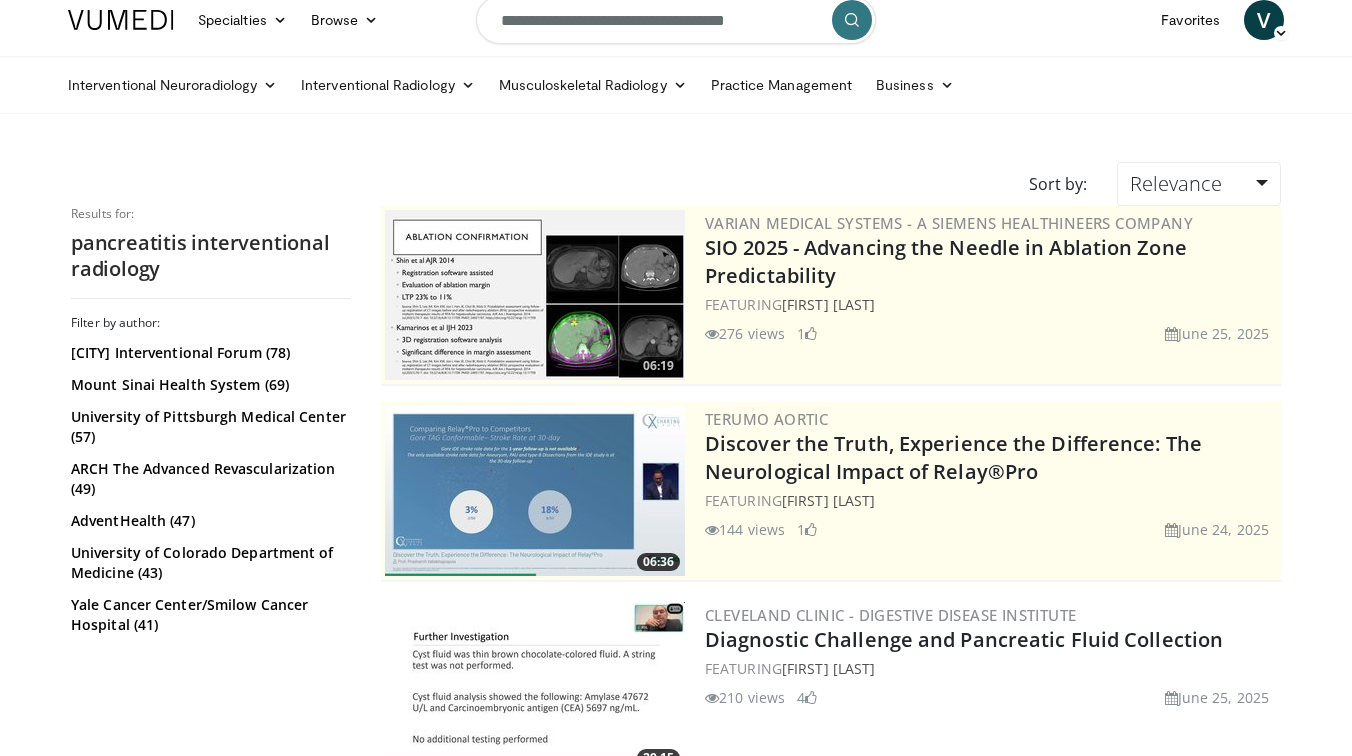 scroll, scrollTop: 0, scrollLeft: 0, axis: both 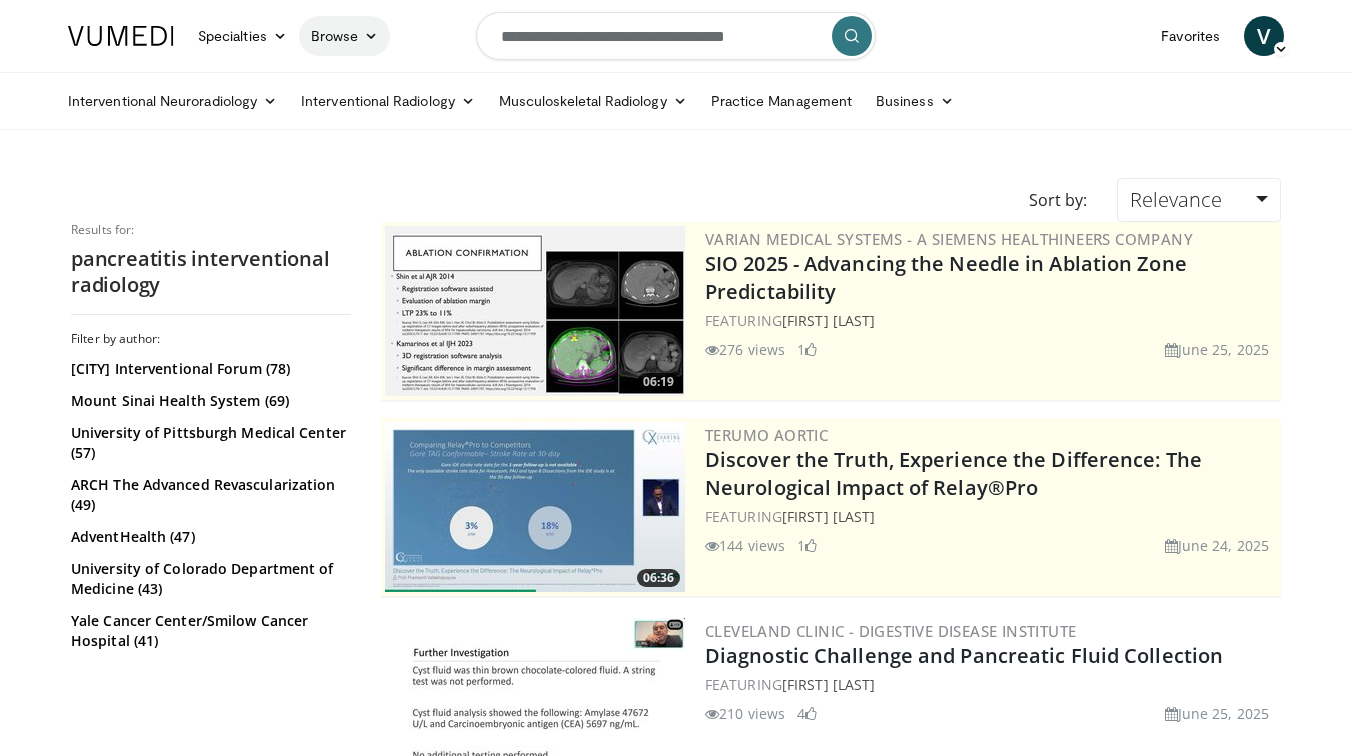 click on "Browse" at bounding box center (345, 36) 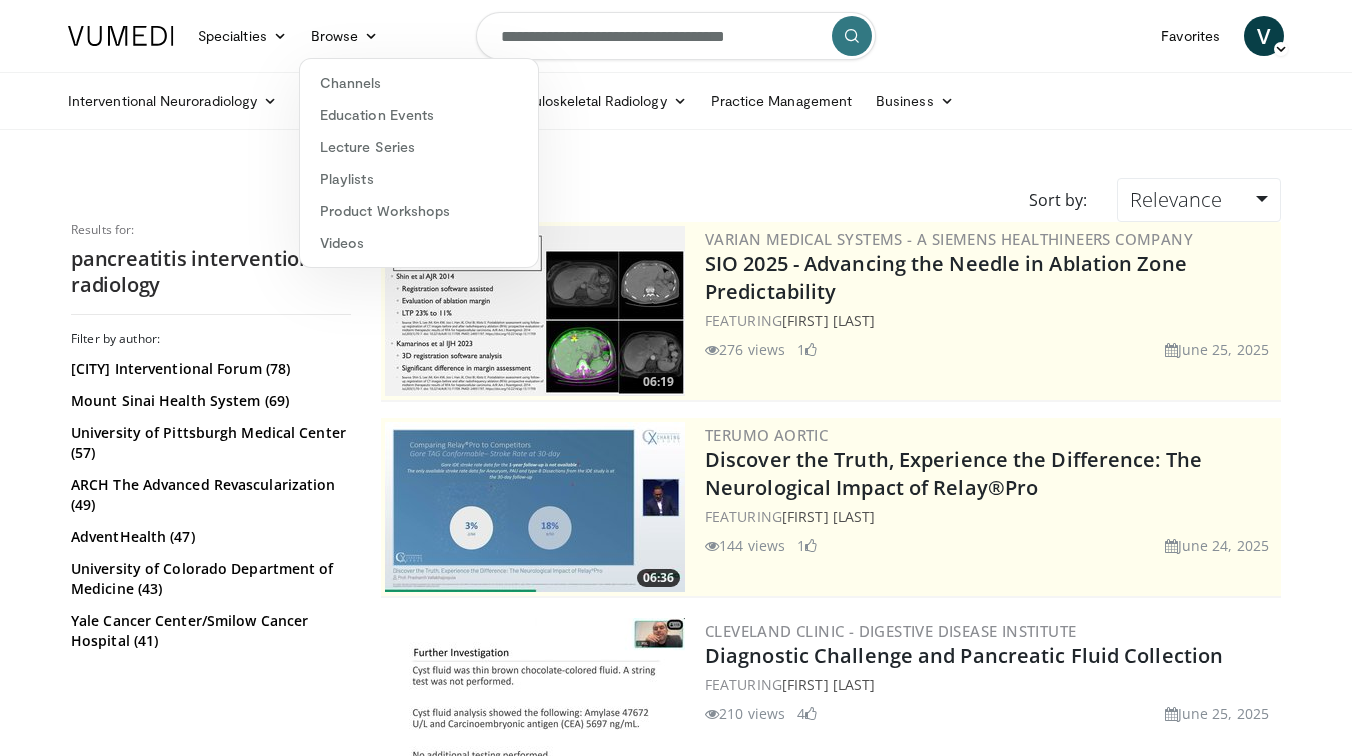 click on "Sort by:
Relevance
Relevance
Thumbs Up
Comments
Views
Newest
Oldest" at bounding box center (676, 200) 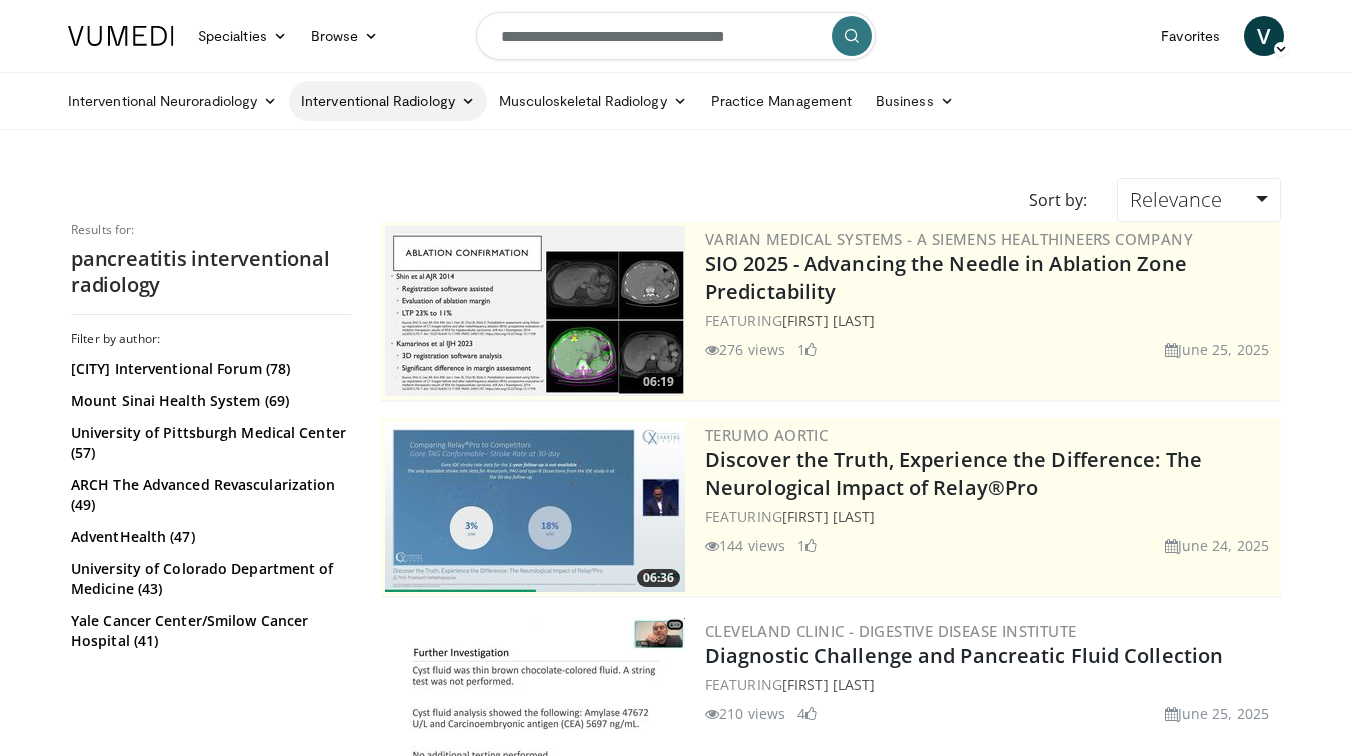 click on "Interventional Radiology" at bounding box center (388, 101) 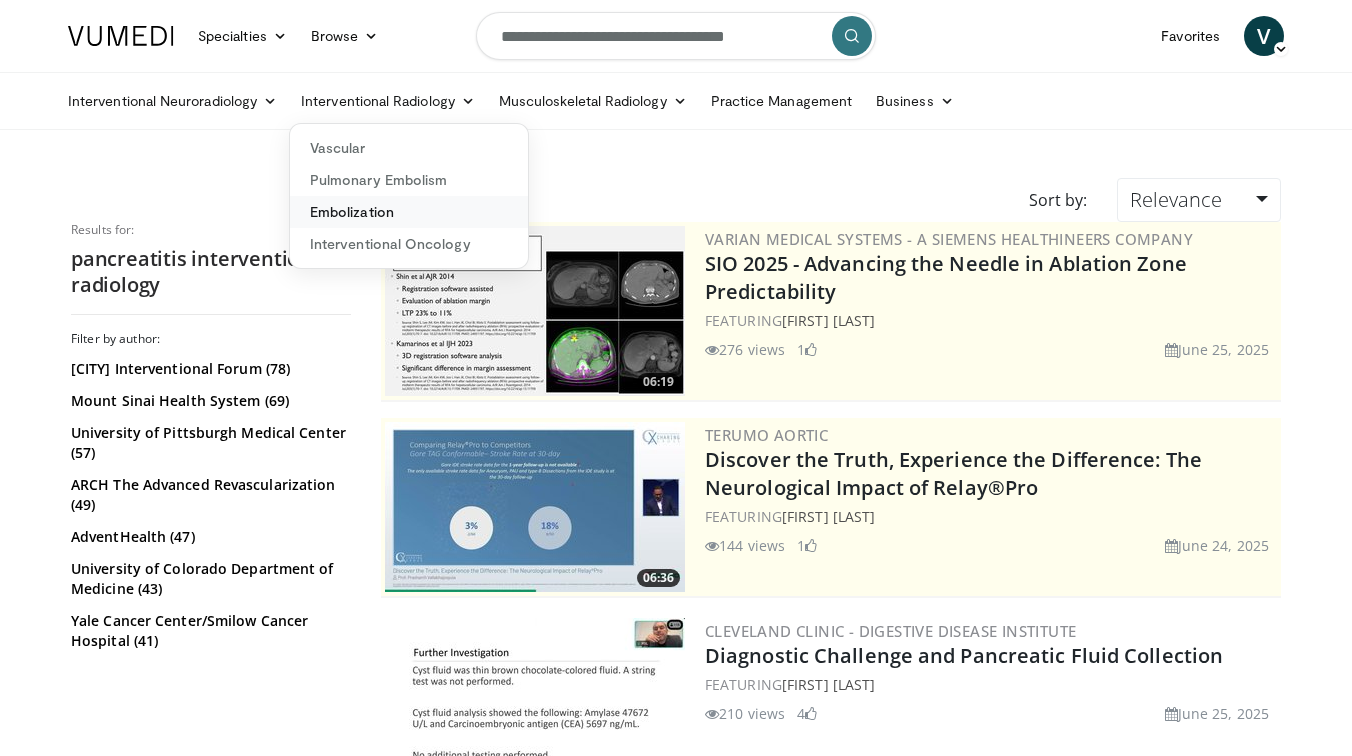 click on "Embolization" at bounding box center [409, 212] 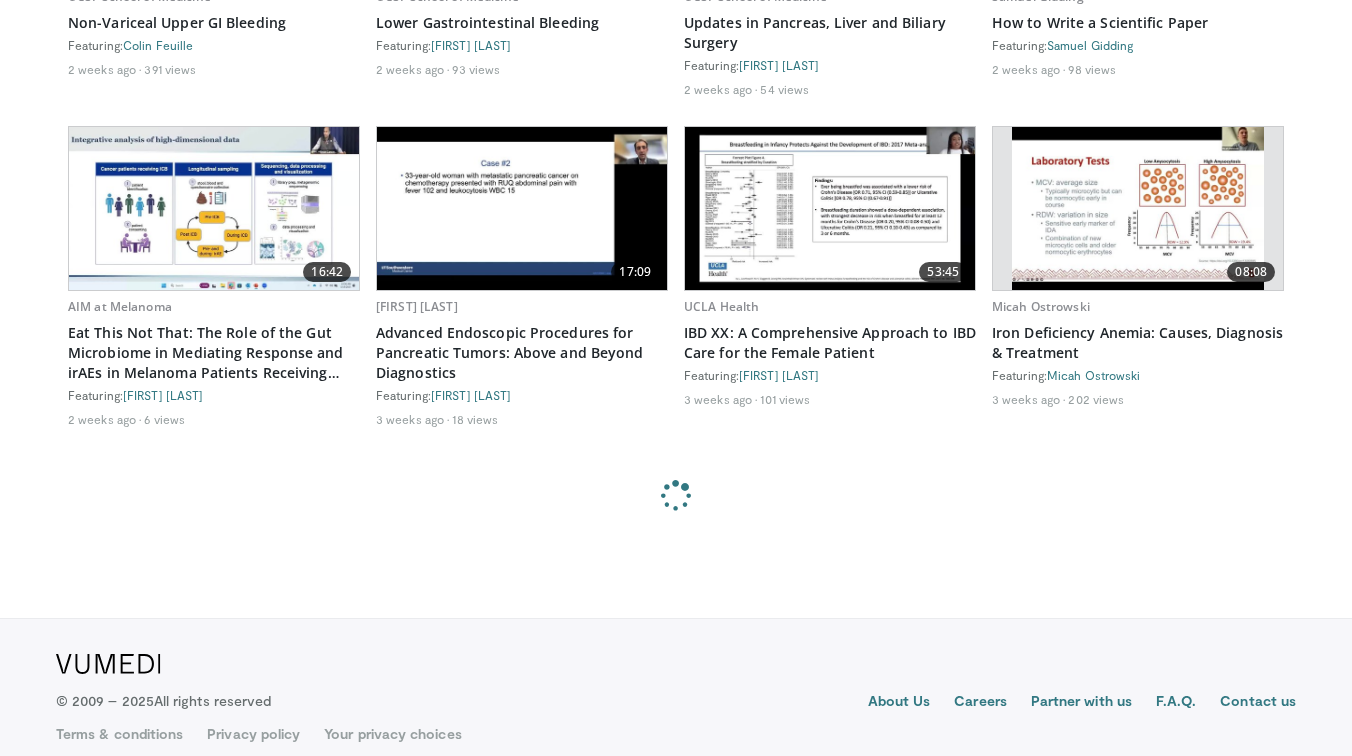 scroll, scrollTop: 1642, scrollLeft: 0, axis: vertical 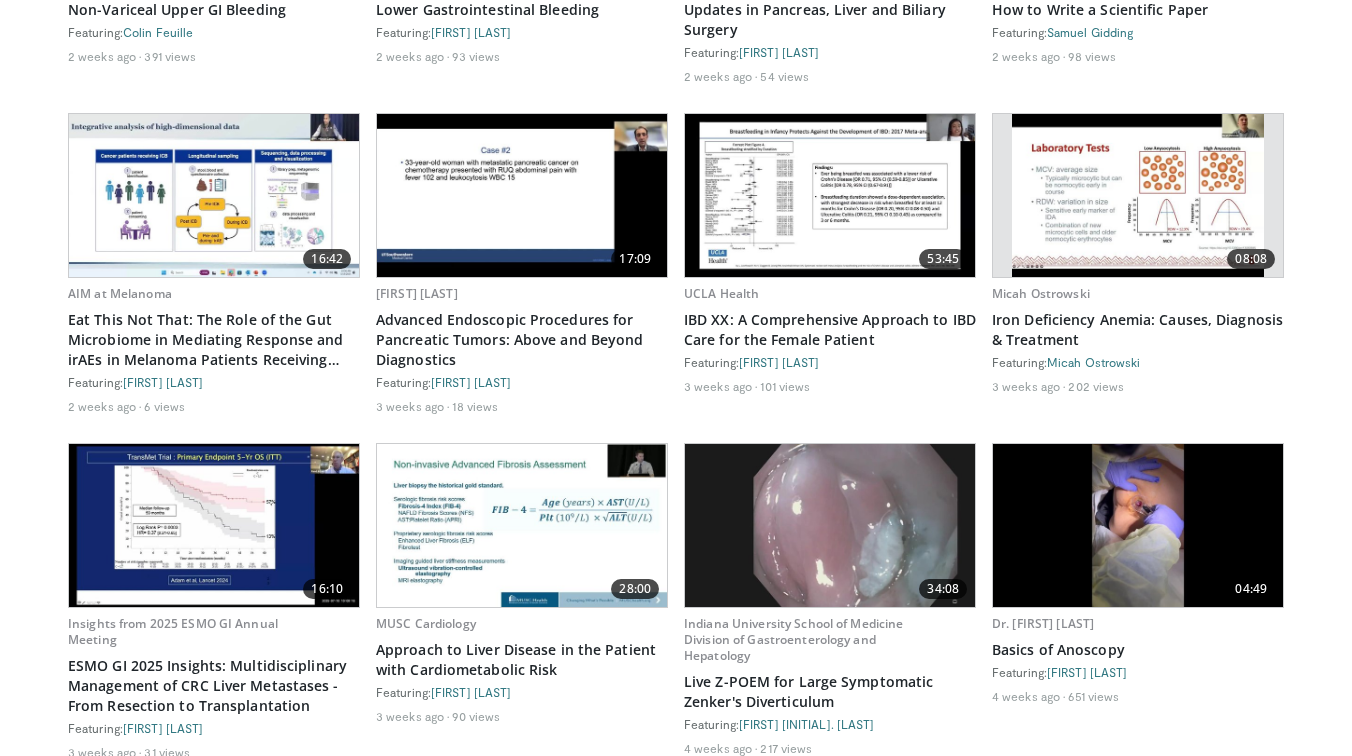 click at bounding box center [522, 525] 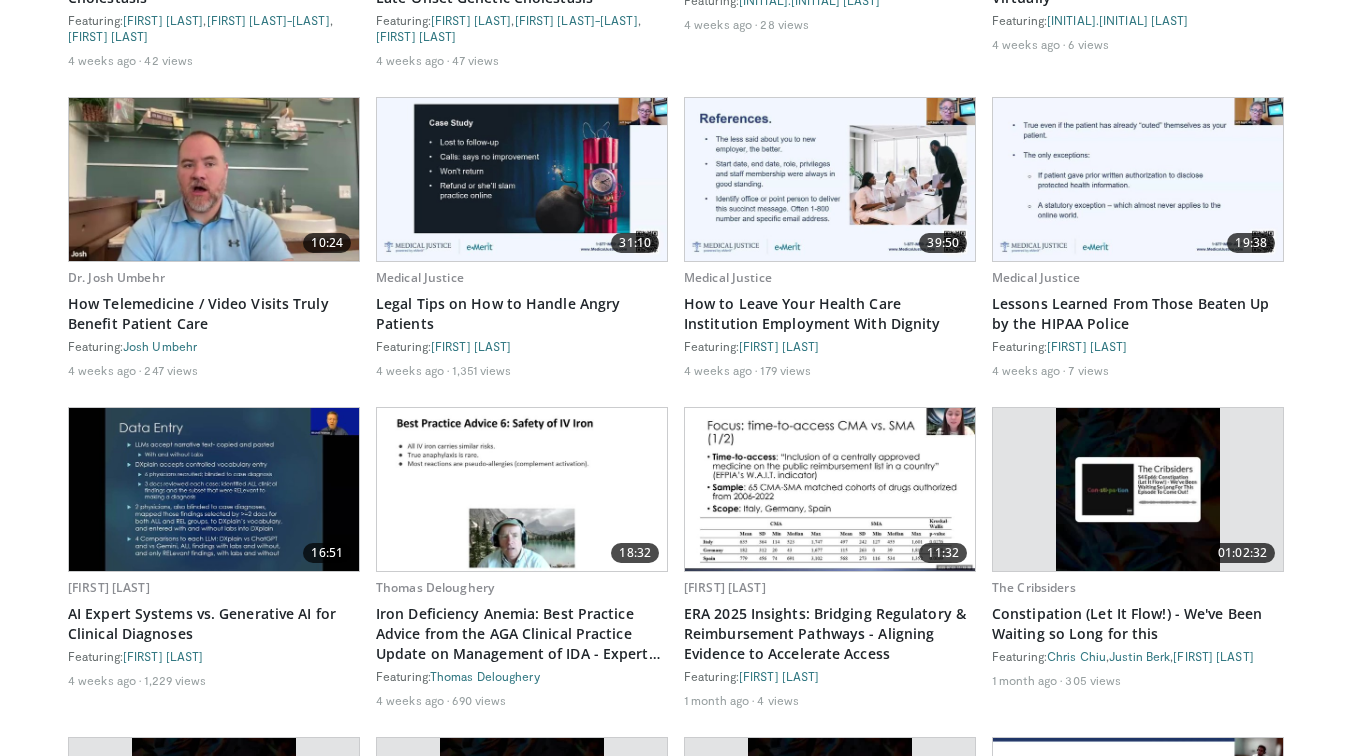 scroll, scrollTop: 2674, scrollLeft: 0, axis: vertical 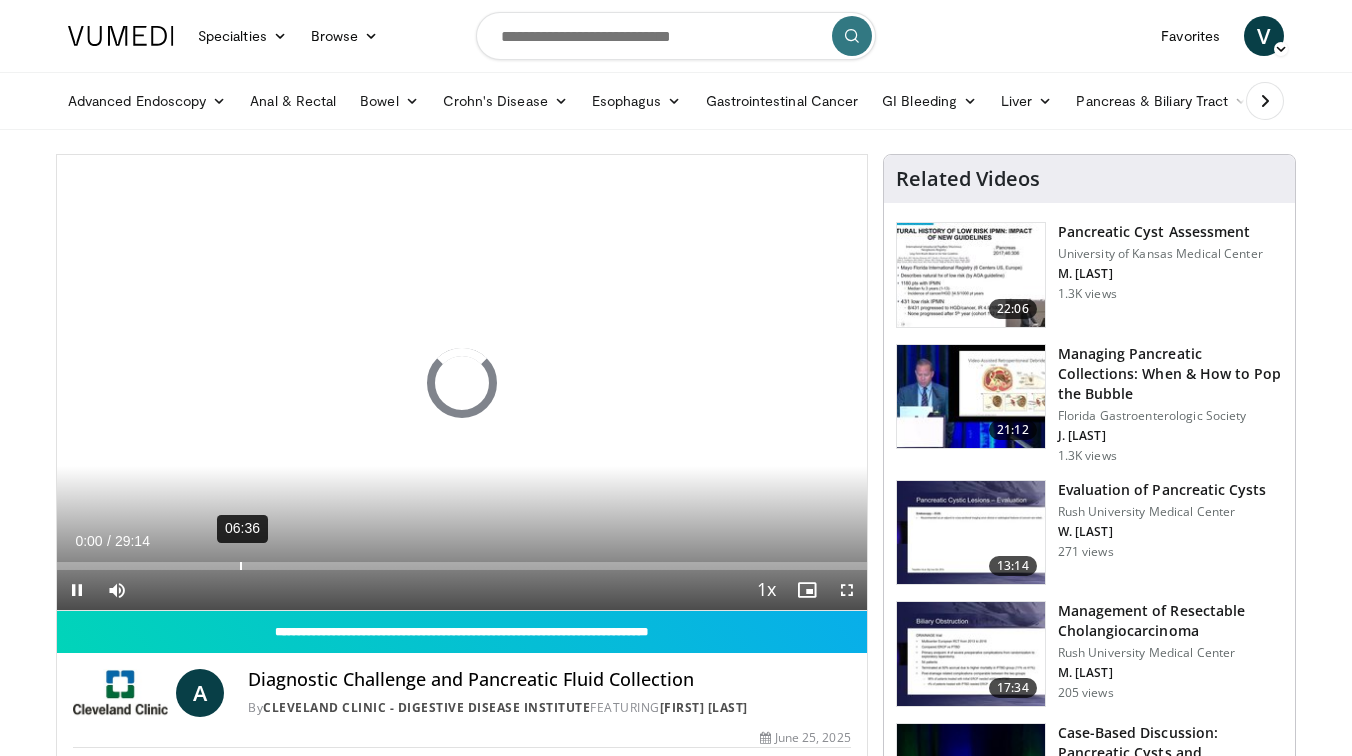 click on "06:36" at bounding box center (241, 566) 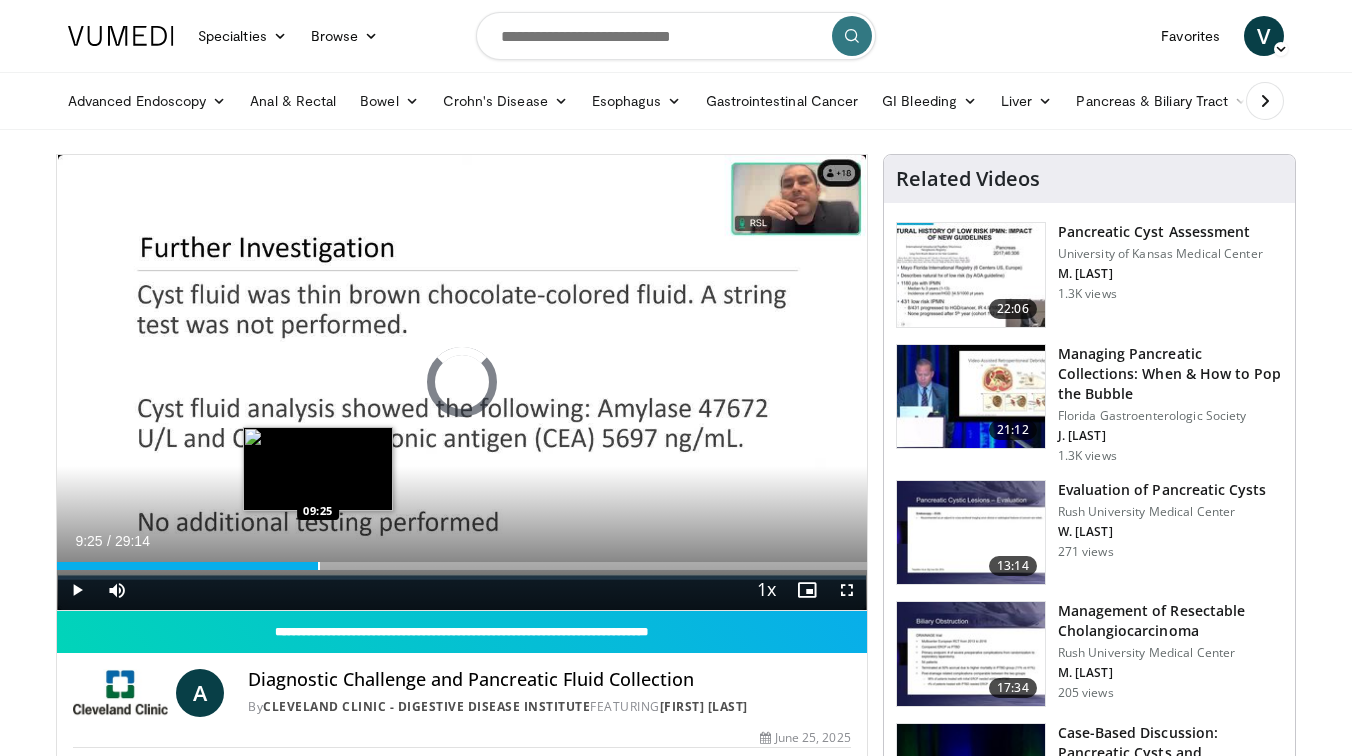 click at bounding box center [319, 566] 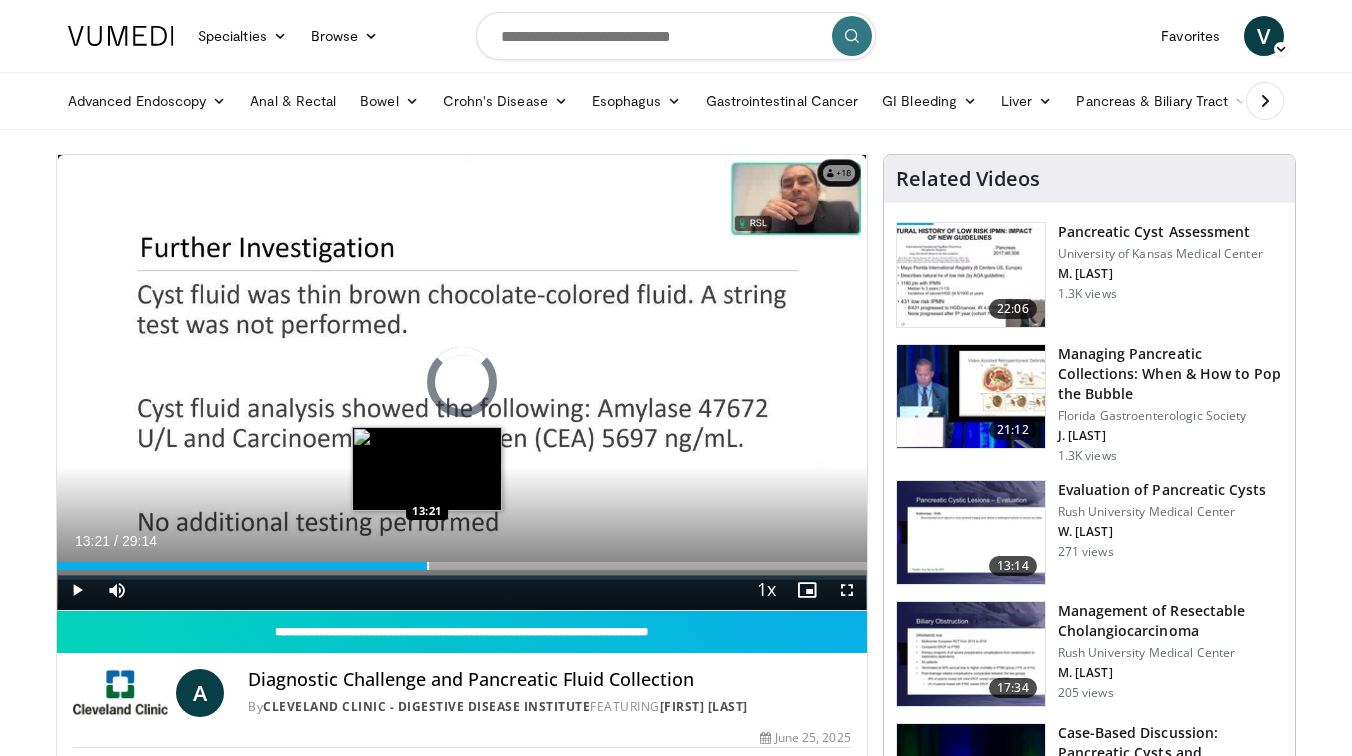 click at bounding box center [428, 566] 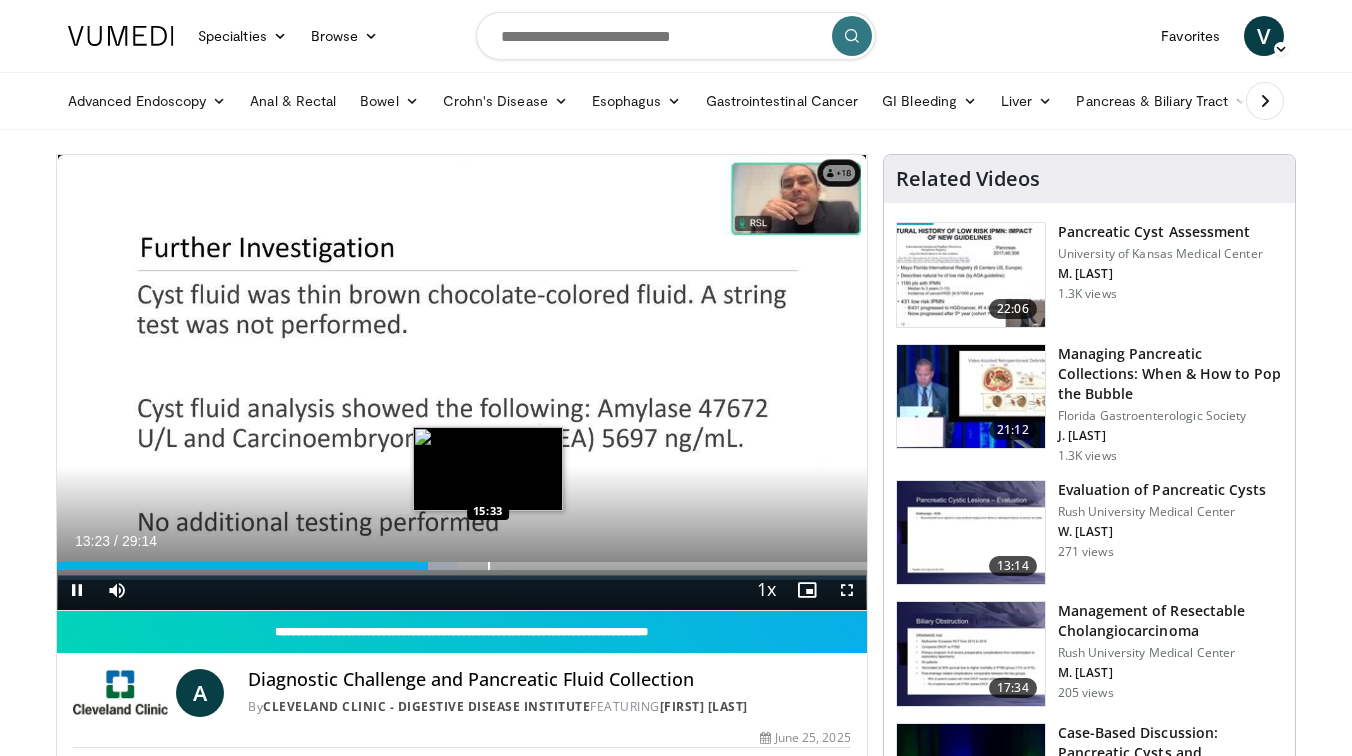 click at bounding box center (489, 566) 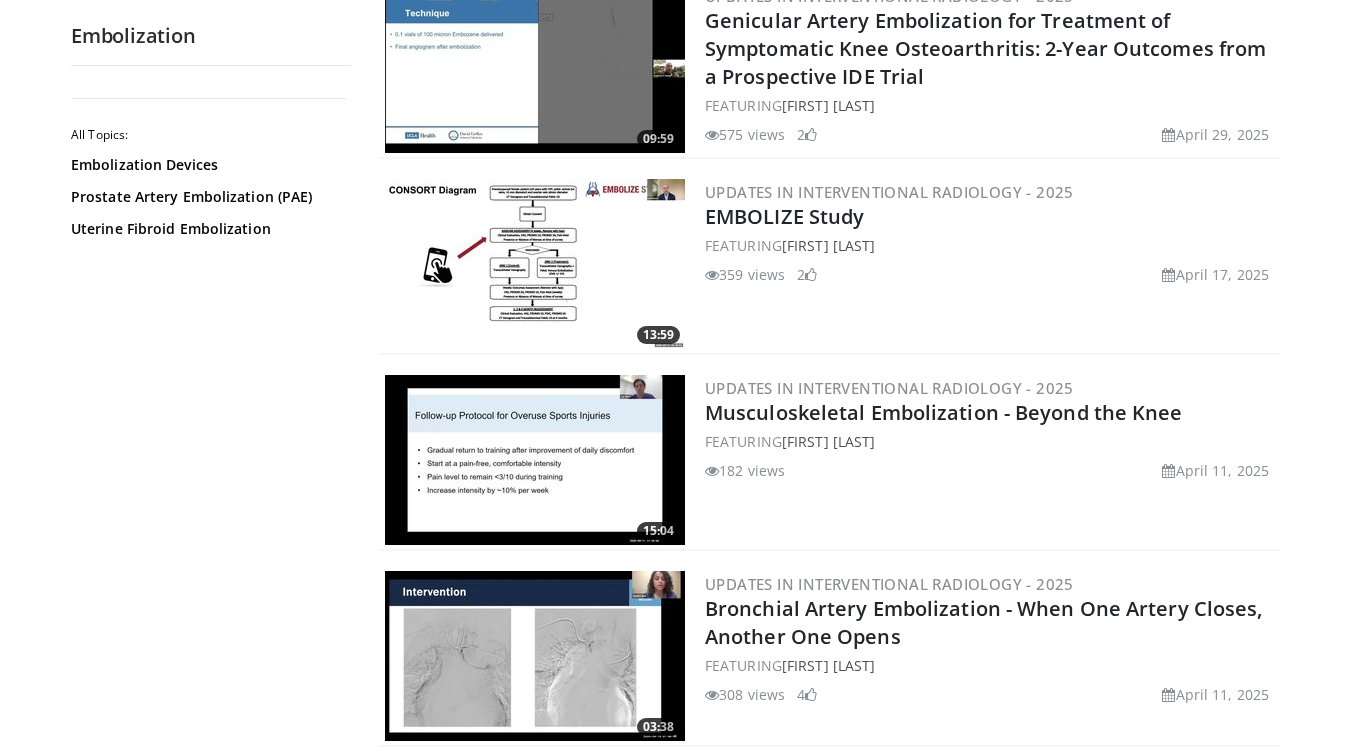 scroll, scrollTop: 3207, scrollLeft: 0, axis: vertical 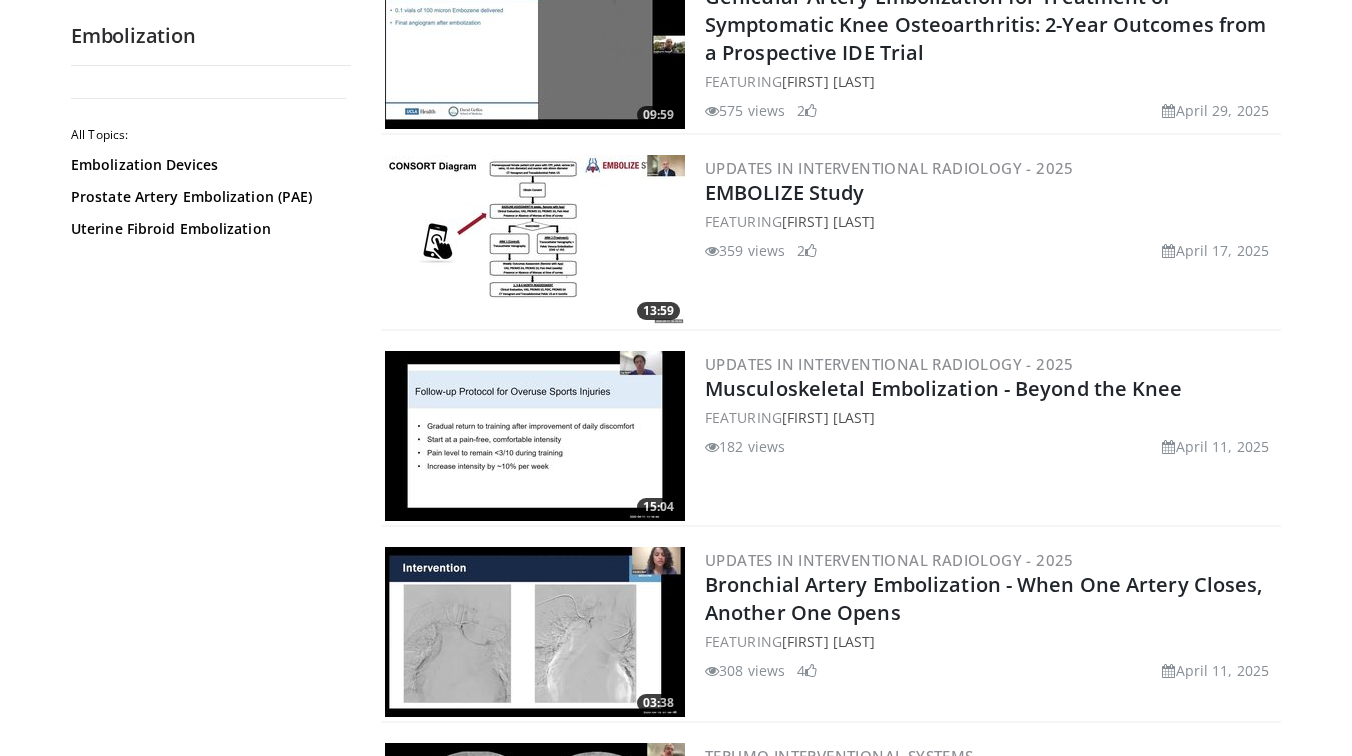 click on "Updates in Interventional Radiology - [YEAR]
Musculoskeletal Embolization - Beyond the Knee
FEATURING
[FIRST] [LAST]
182 views
April 11, [YEAR]" at bounding box center (991, 436) 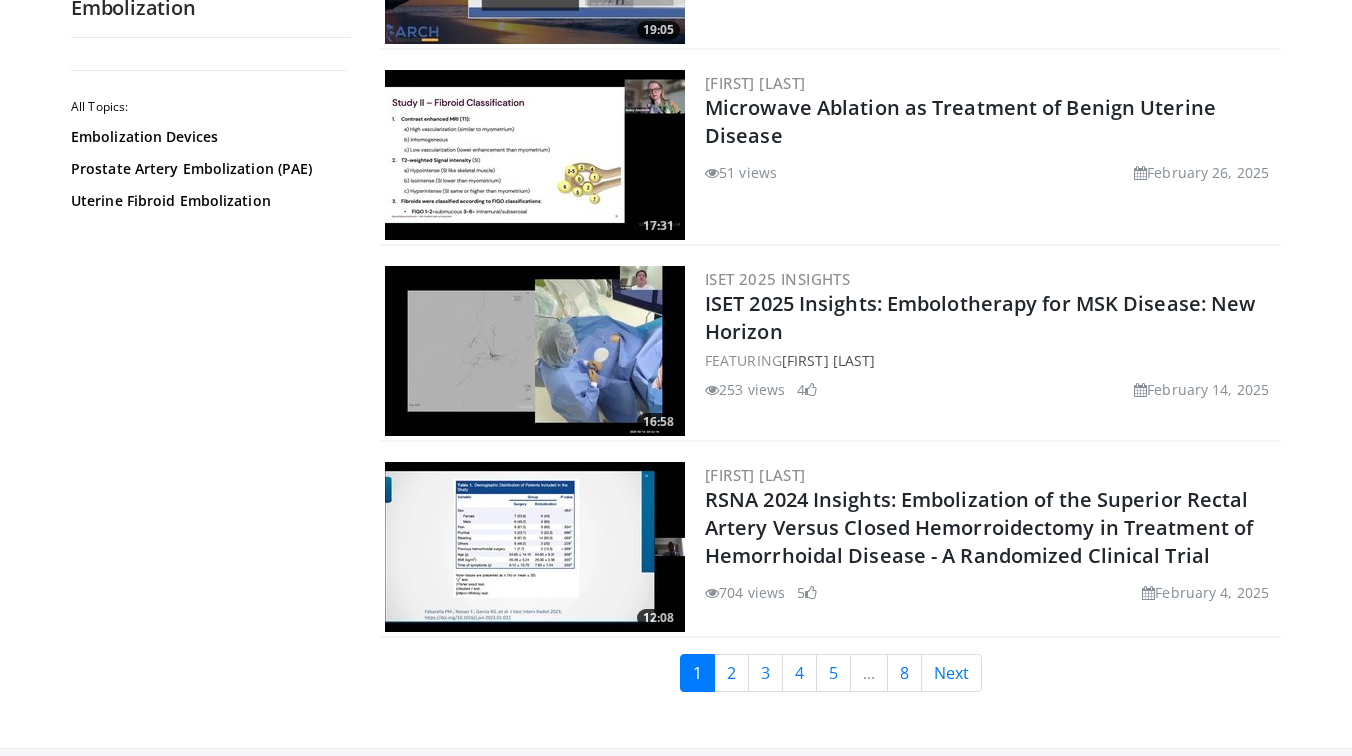 scroll, scrollTop: 4510, scrollLeft: 0, axis: vertical 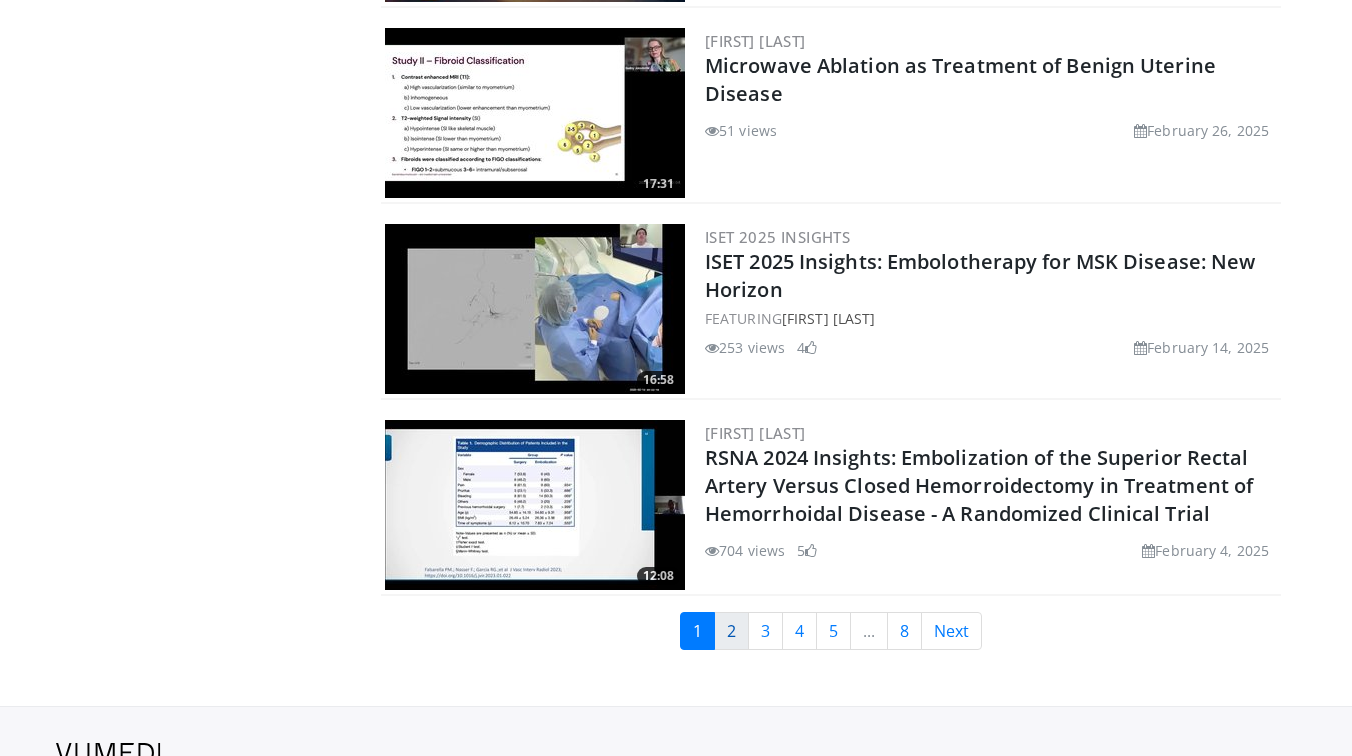 click on "2" at bounding box center [731, 631] 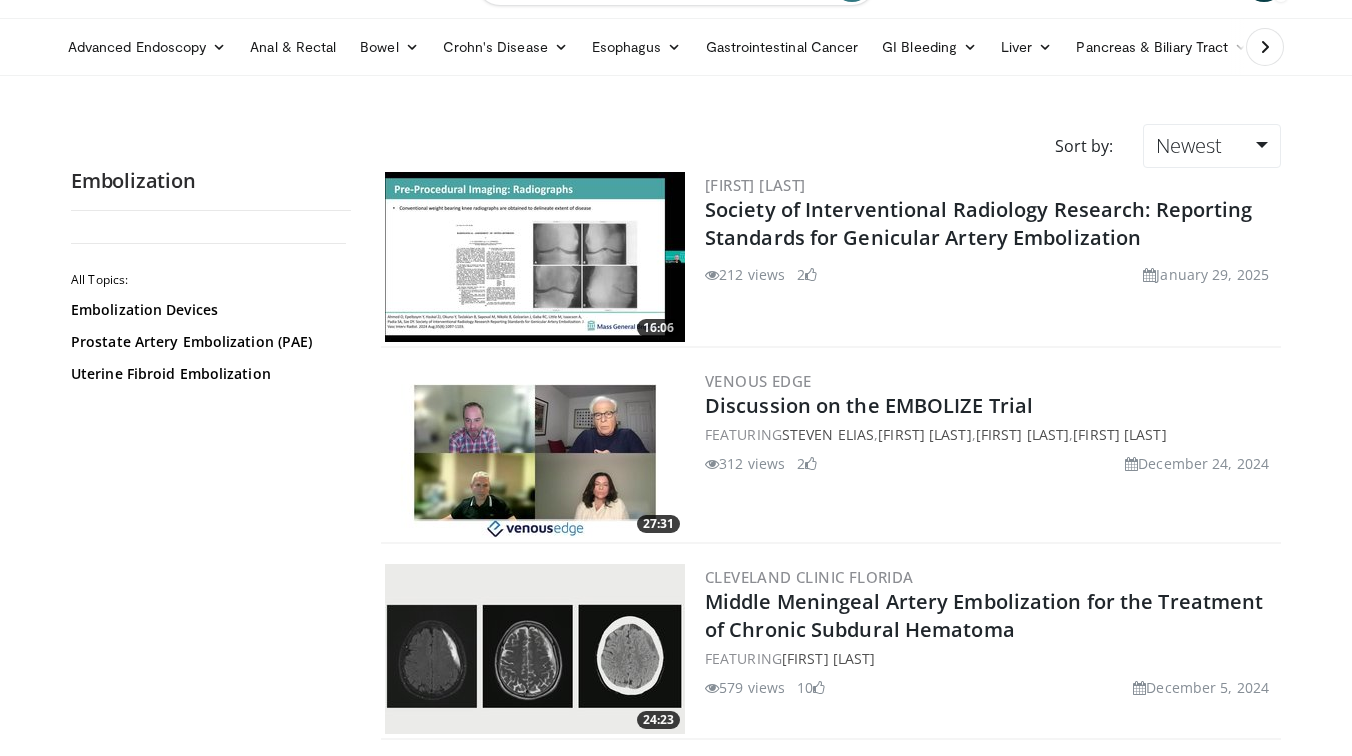 scroll, scrollTop: 0, scrollLeft: 0, axis: both 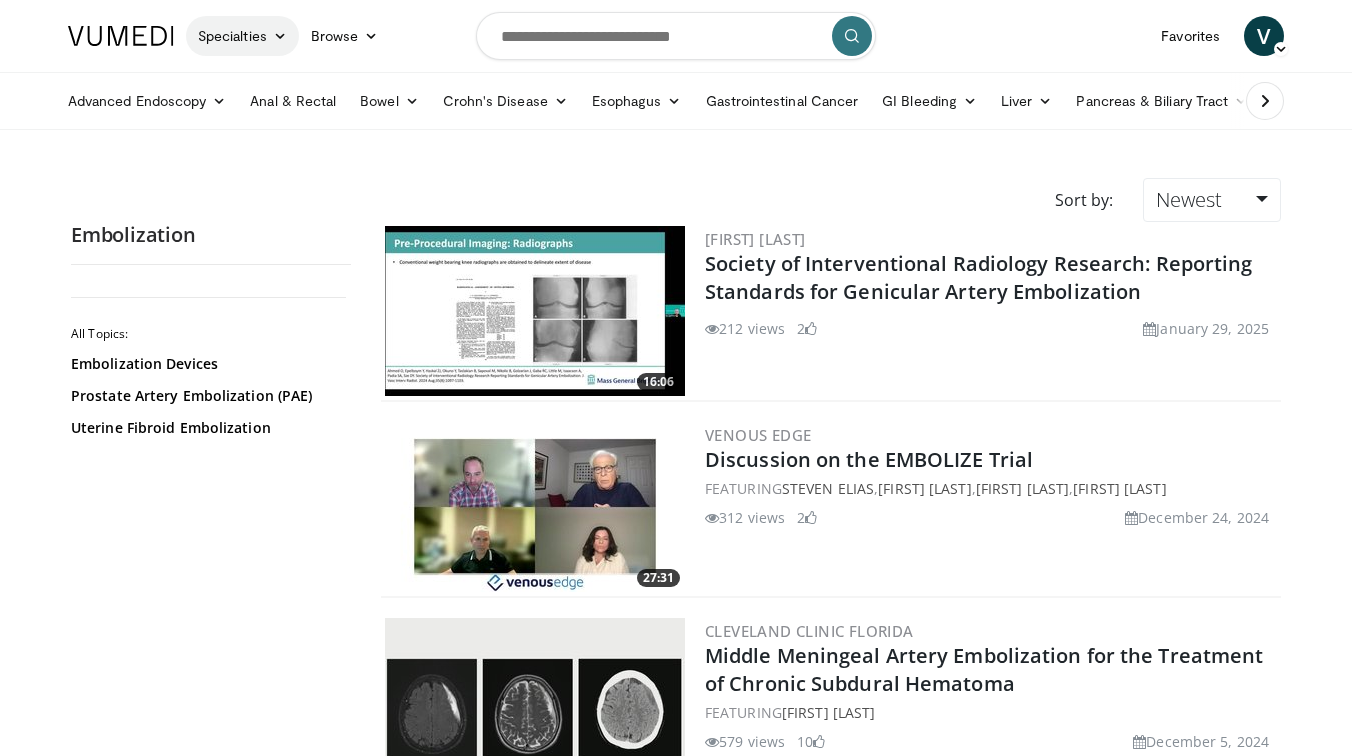 click on "Specialties" at bounding box center [242, 36] 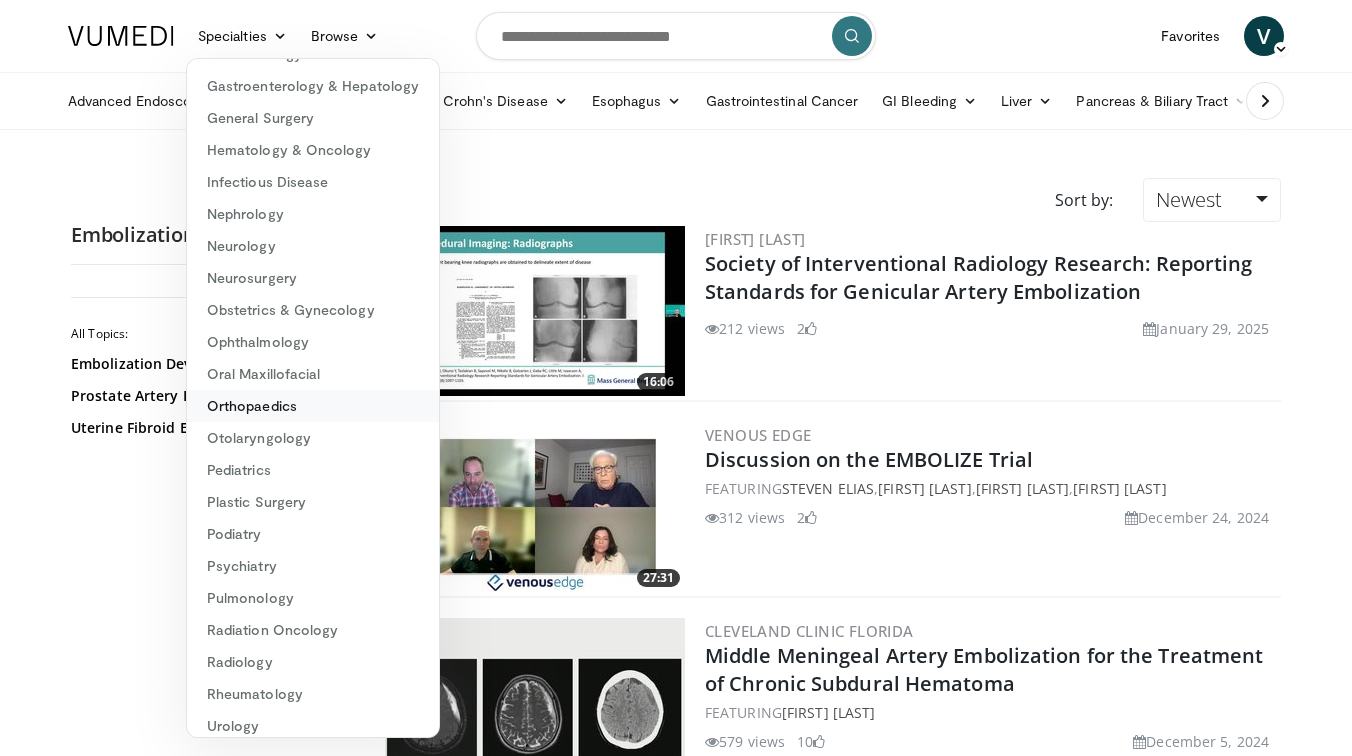 scroll, scrollTop: 233, scrollLeft: 0, axis: vertical 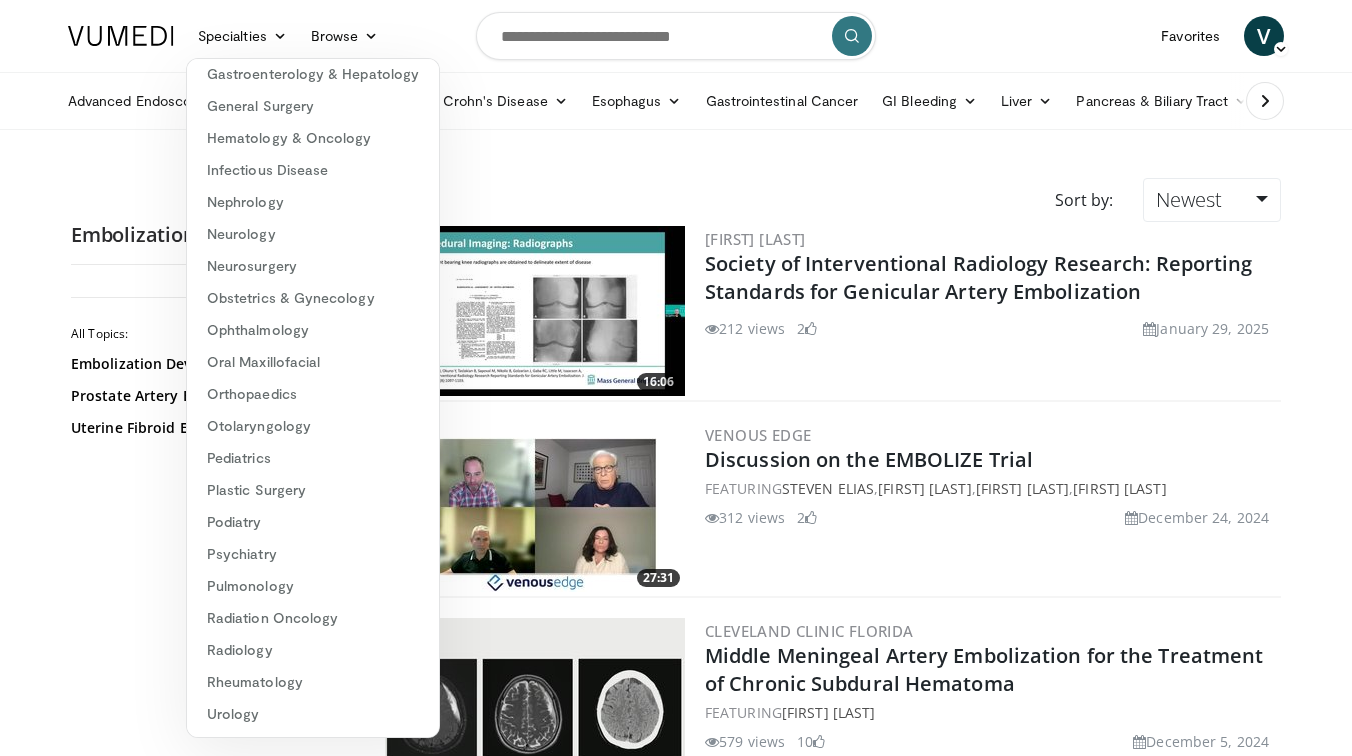 click on "All Topics:
Embolization Devices
Prostate Artery Embolization (PAE)
Uterine Fibroid Embolization" at bounding box center [211, 508] 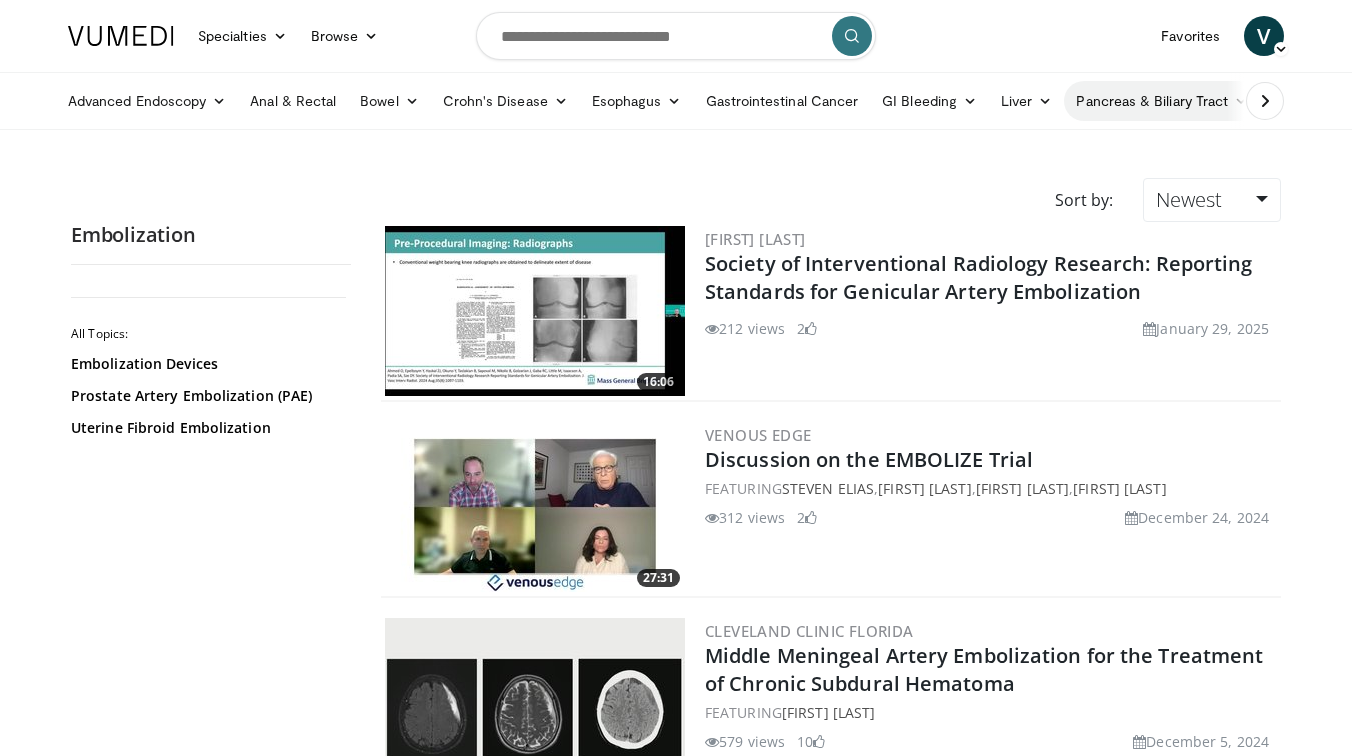 click on "Pancreas & Biliary Tract" at bounding box center (1162, 101) 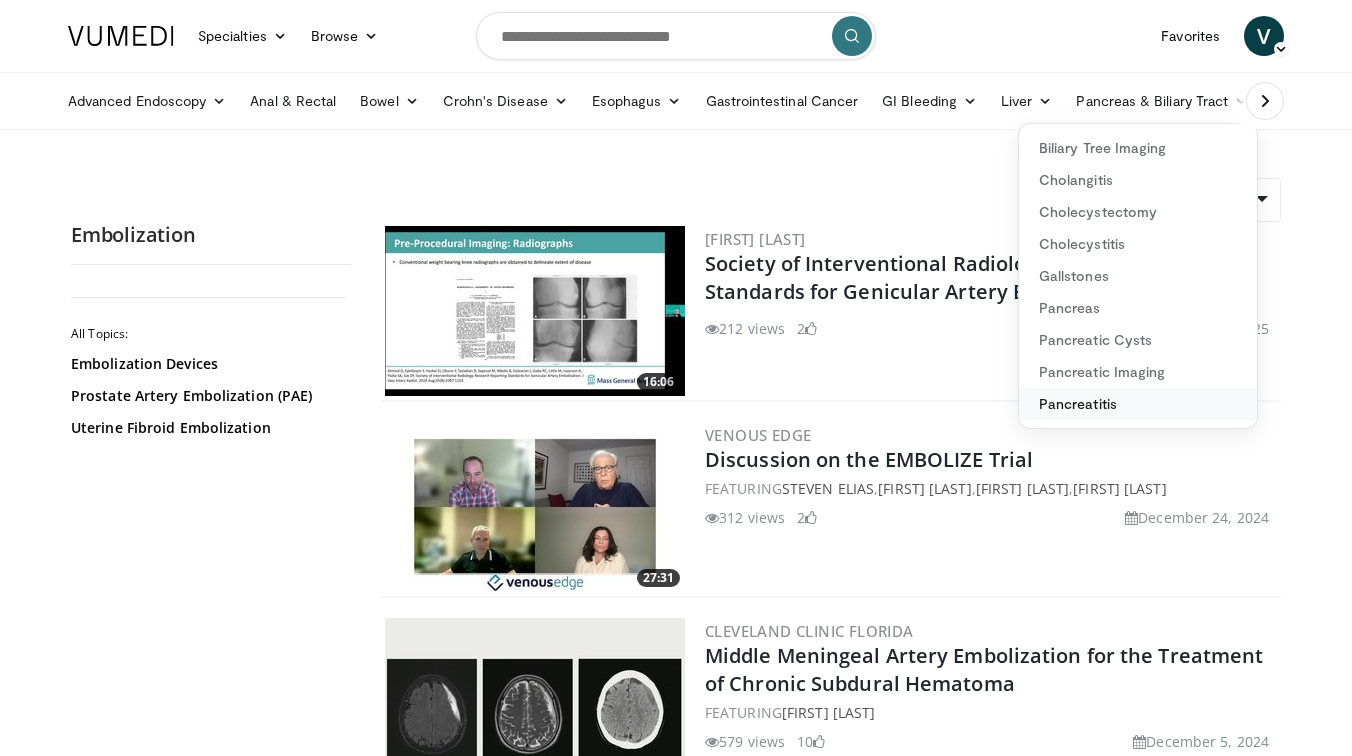 click on "Pancreatitis" at bounding box center (1138, 404) 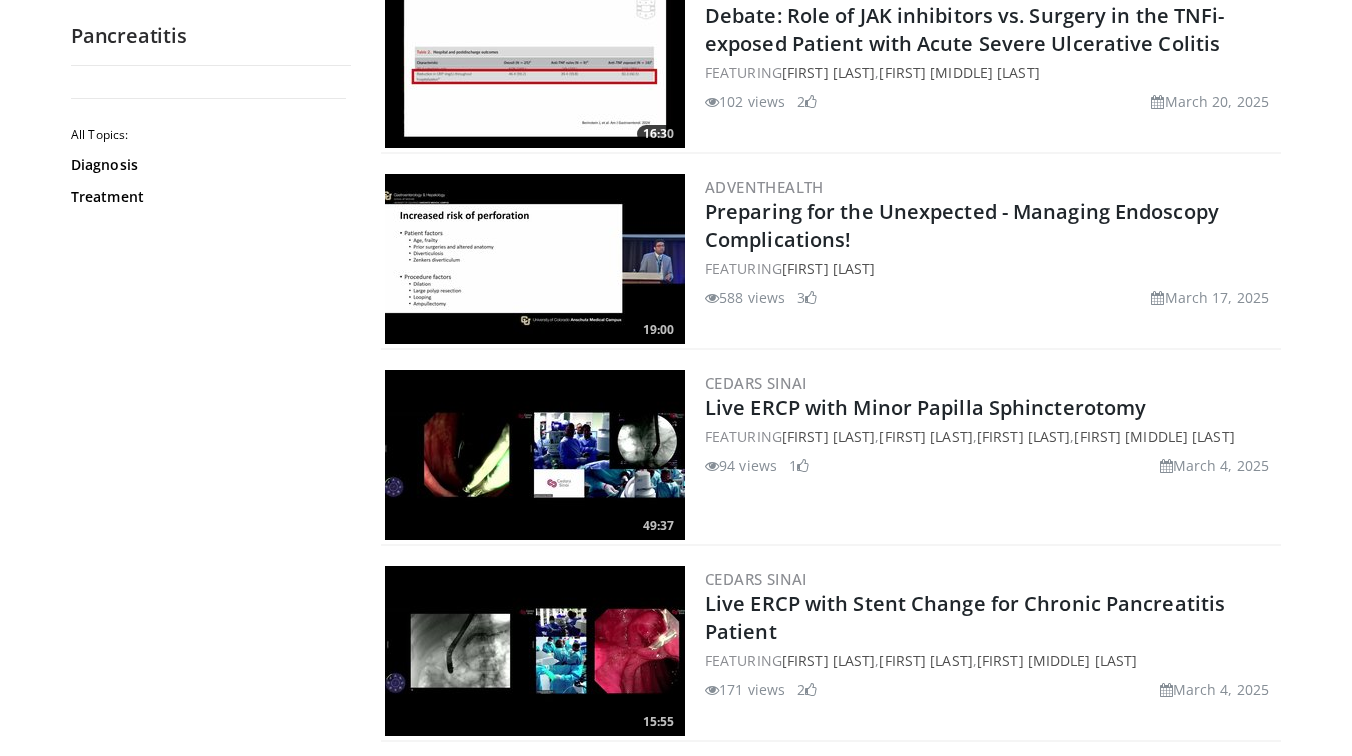 scroll, scrollTop: 3413, scrollLeft: 0, axis: vertical 